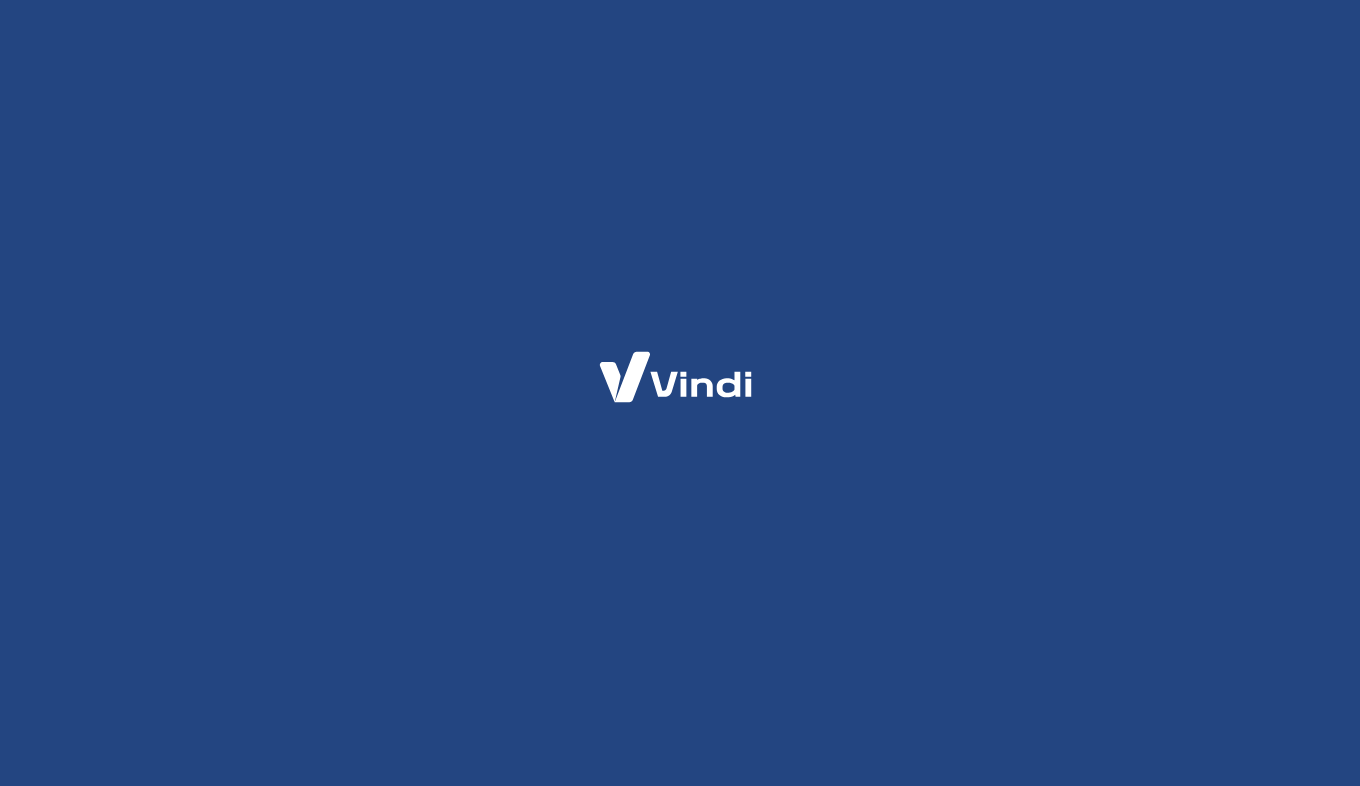 scroll, scrollTop: 0, scrollLeft: 0, axis: both 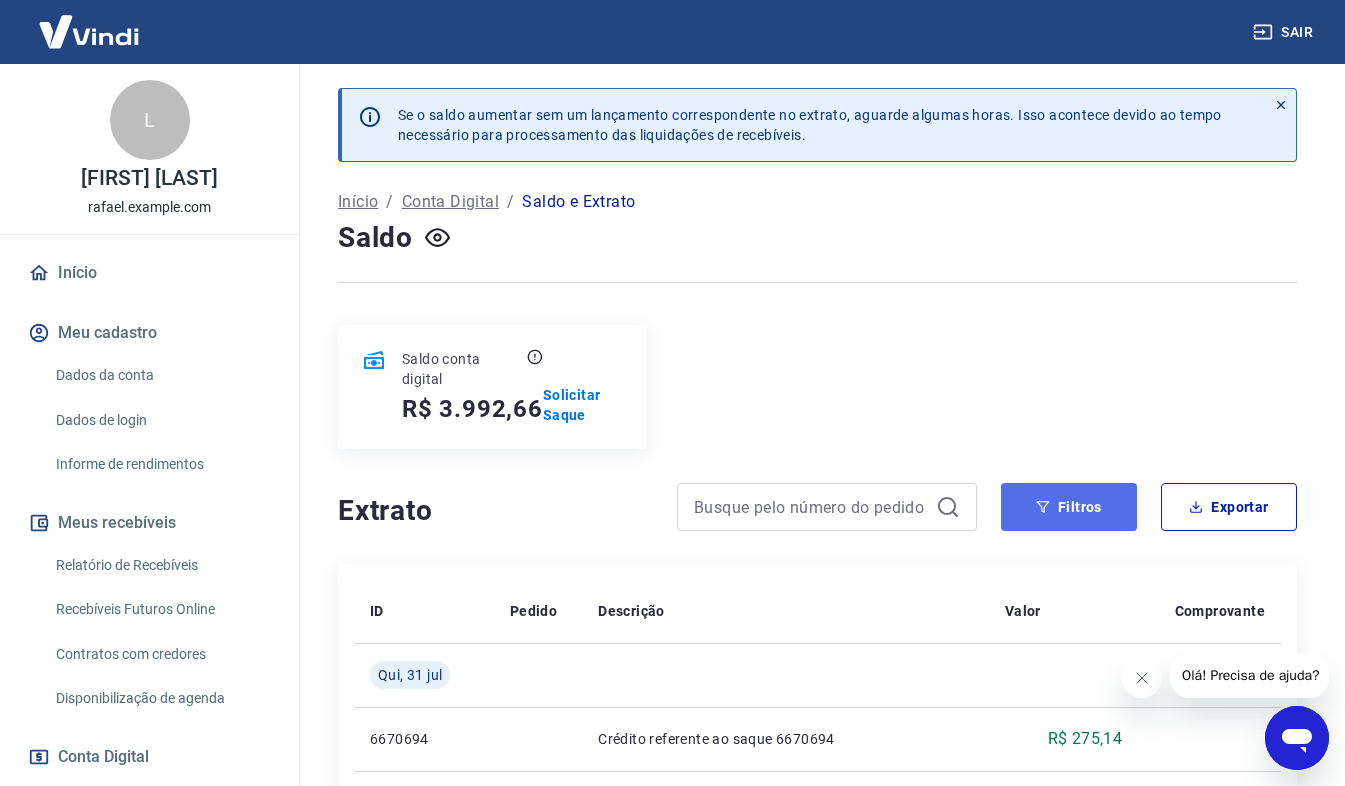 click on "Filtros" at bounding box center (1069, 507) 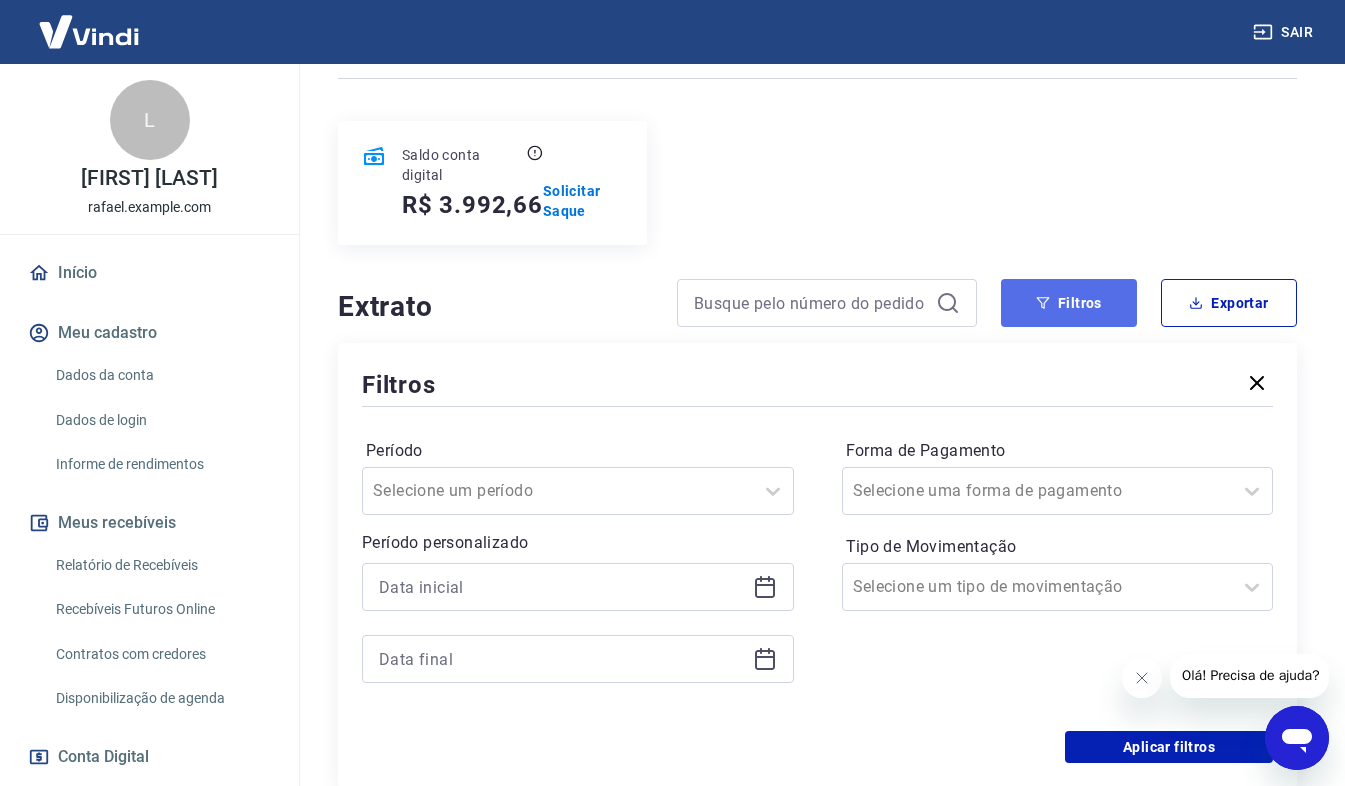 scroll, scrollTop: 290, scrollLeft: 0, axis: vertical 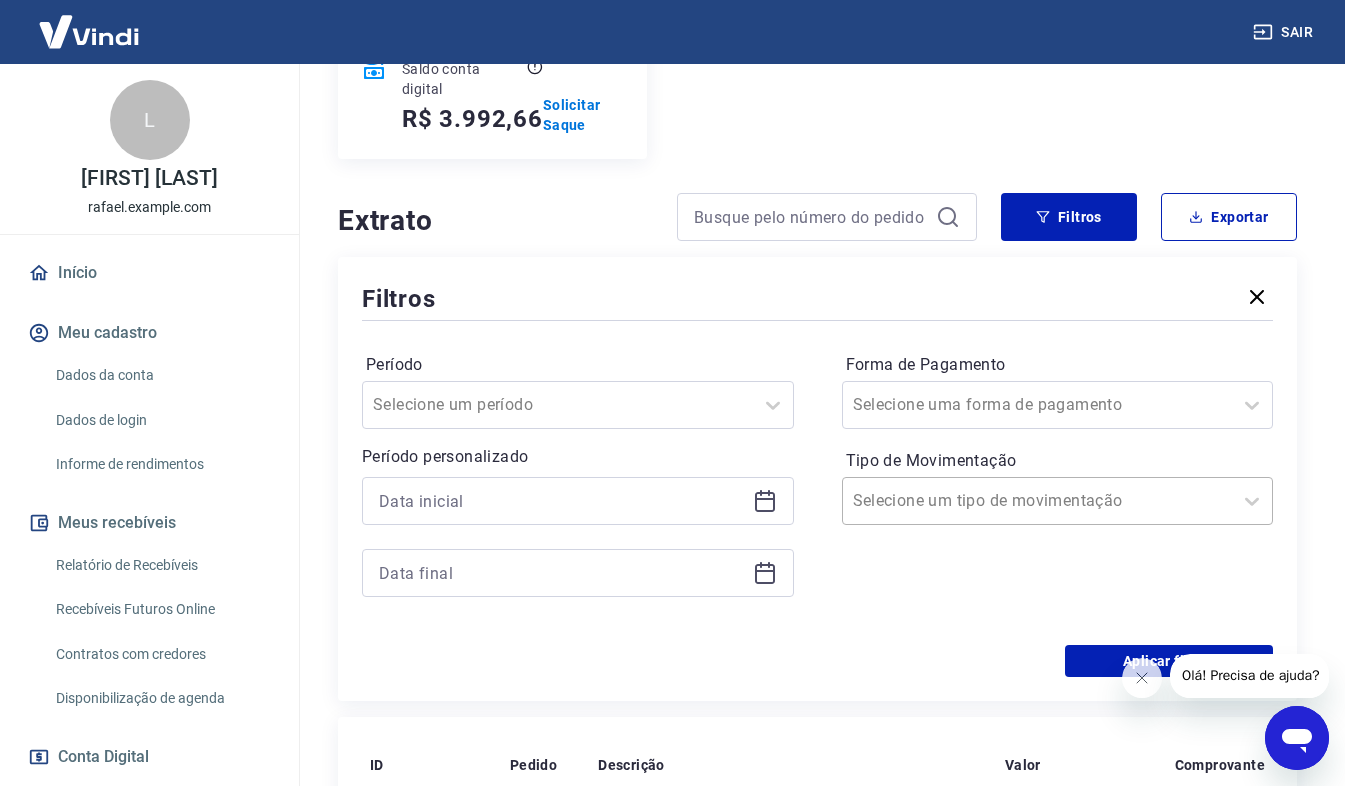 click on "Tipo de Movimentação" at bounding box center [954, 501] 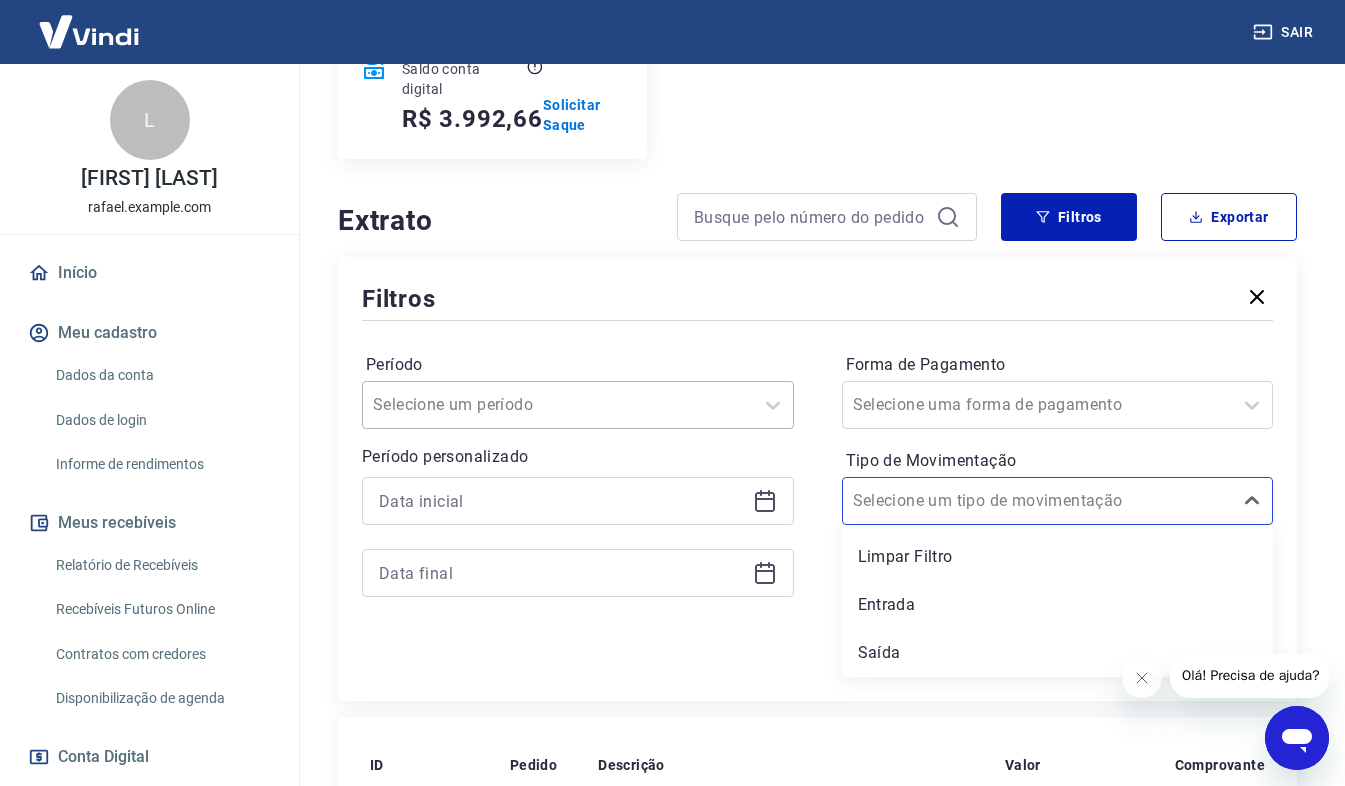 click at bounding box center [558, 405] 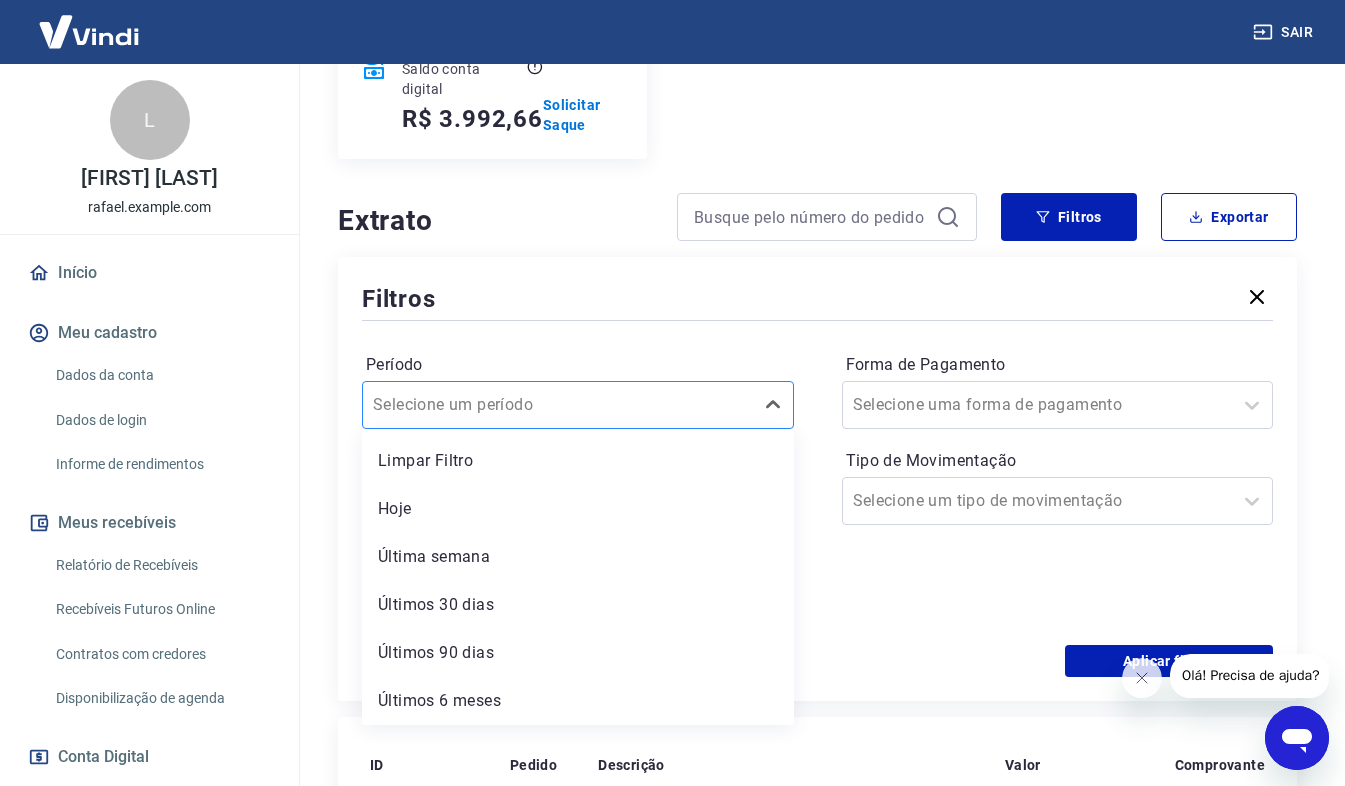 click at bounding box center (558, 405) 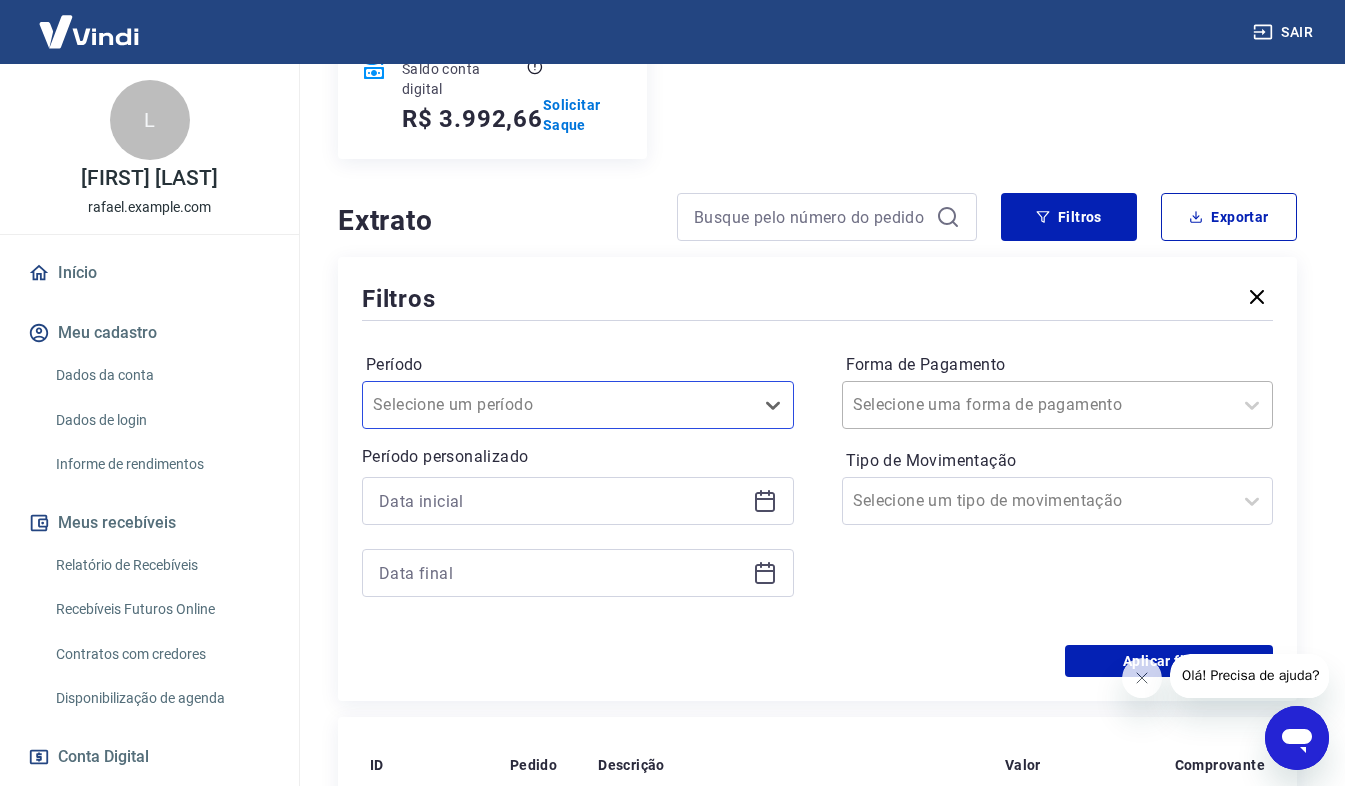 click on "Forma de Pagamento" at bounding box center (954, 405) 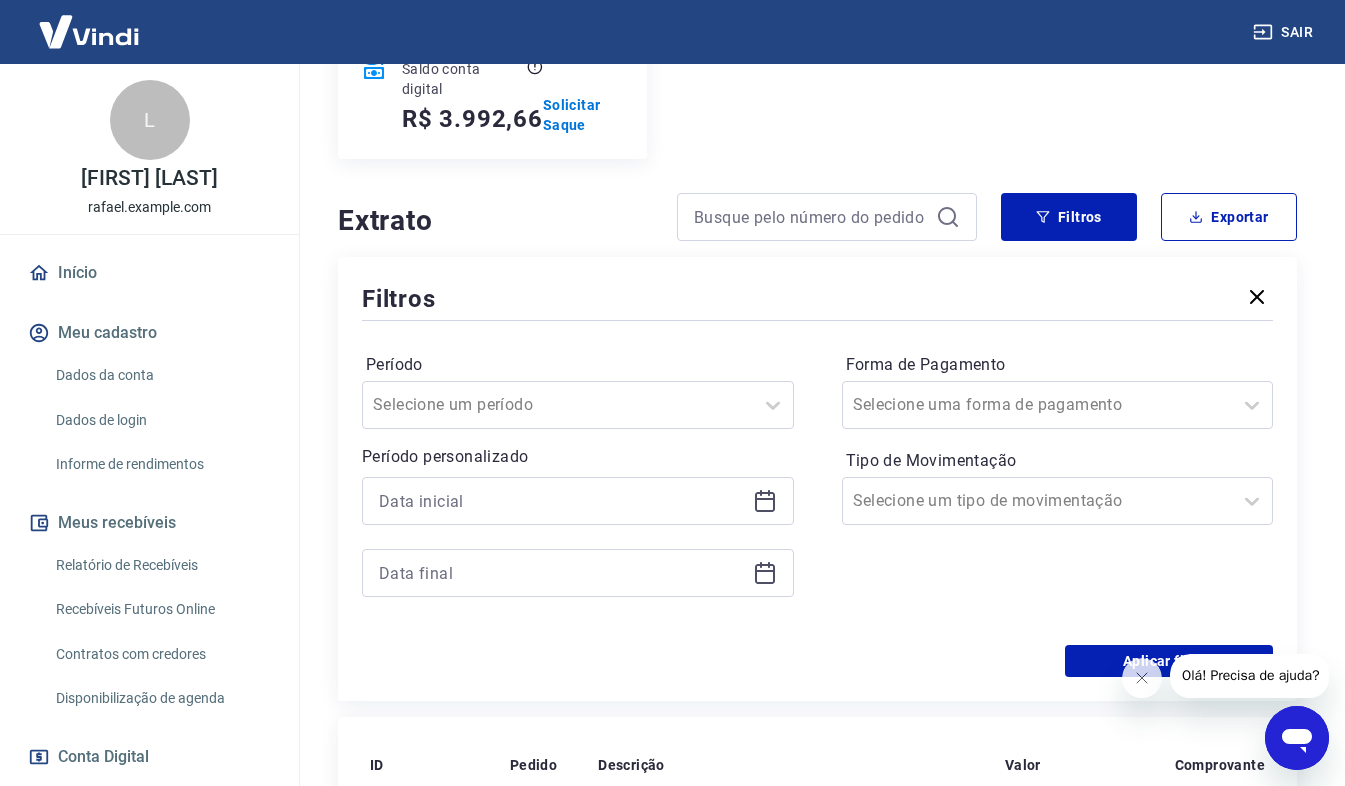click on "Qui, [DATE] [NUMBER] Crédito referente ao saque [NUMBER] R$ [AMOUNT] Seg, [DATE] Crédito referente ao saque [NUMBER] R$ [AMOUNT] Sex, [DATE] Crédito referente ao saque [NUMBER] R$ [AMOUNT] Qua, [DATE] Débito referente à transferência bancária [NUMBER] -R$ [AMOUNT] Sex, [DATE] Crédito referente ao saque [NUMBER] R$ [AMOUNT] Ter, [DATE] Crédito referente ao saque [NUMBER] R$ [AMOUNT] Seg, [DATE] Crédito referente ao saque [NUMBER] [NUMBER] [NUMBER] [NUMBER]" at bounding box center (817, 1618) 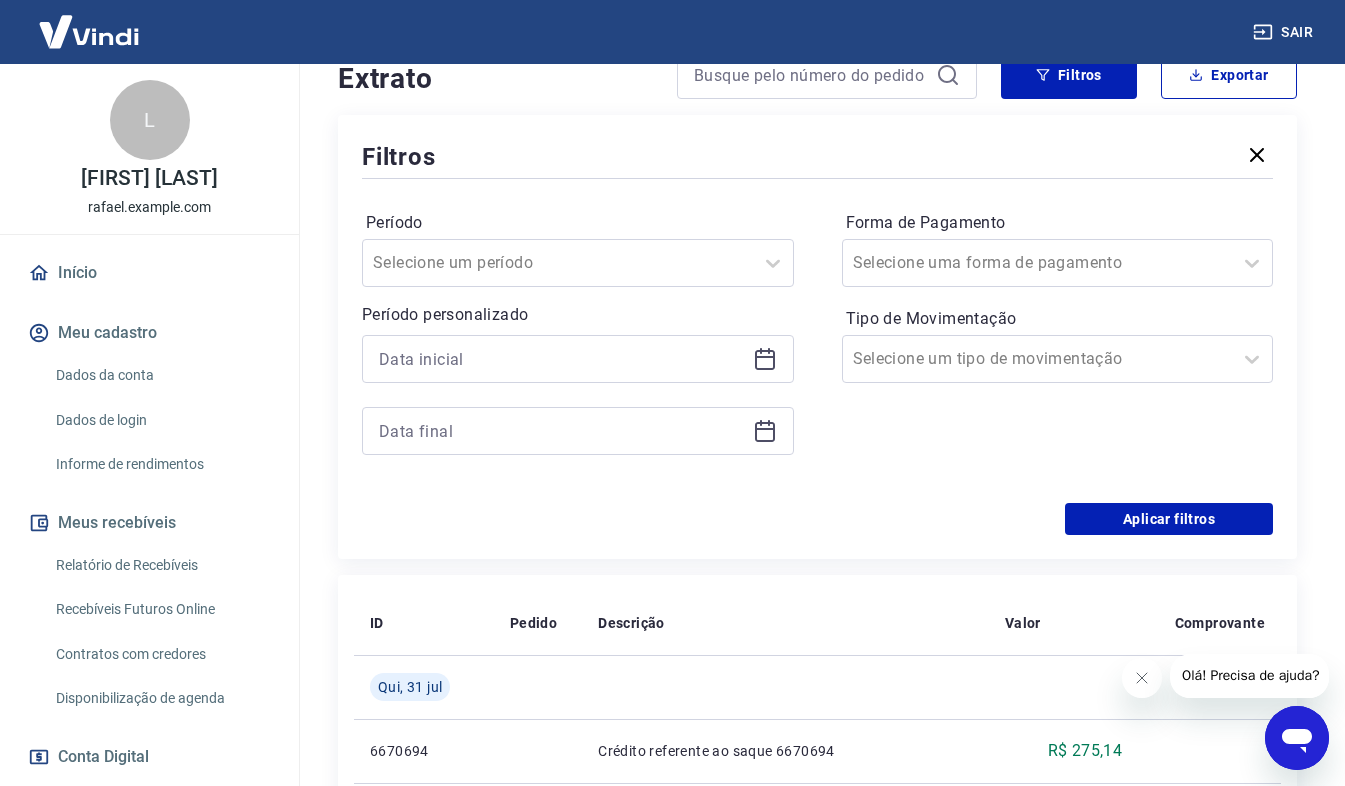 scroll, scrollTop: 431, scrollLeft: 0, axis: vertical 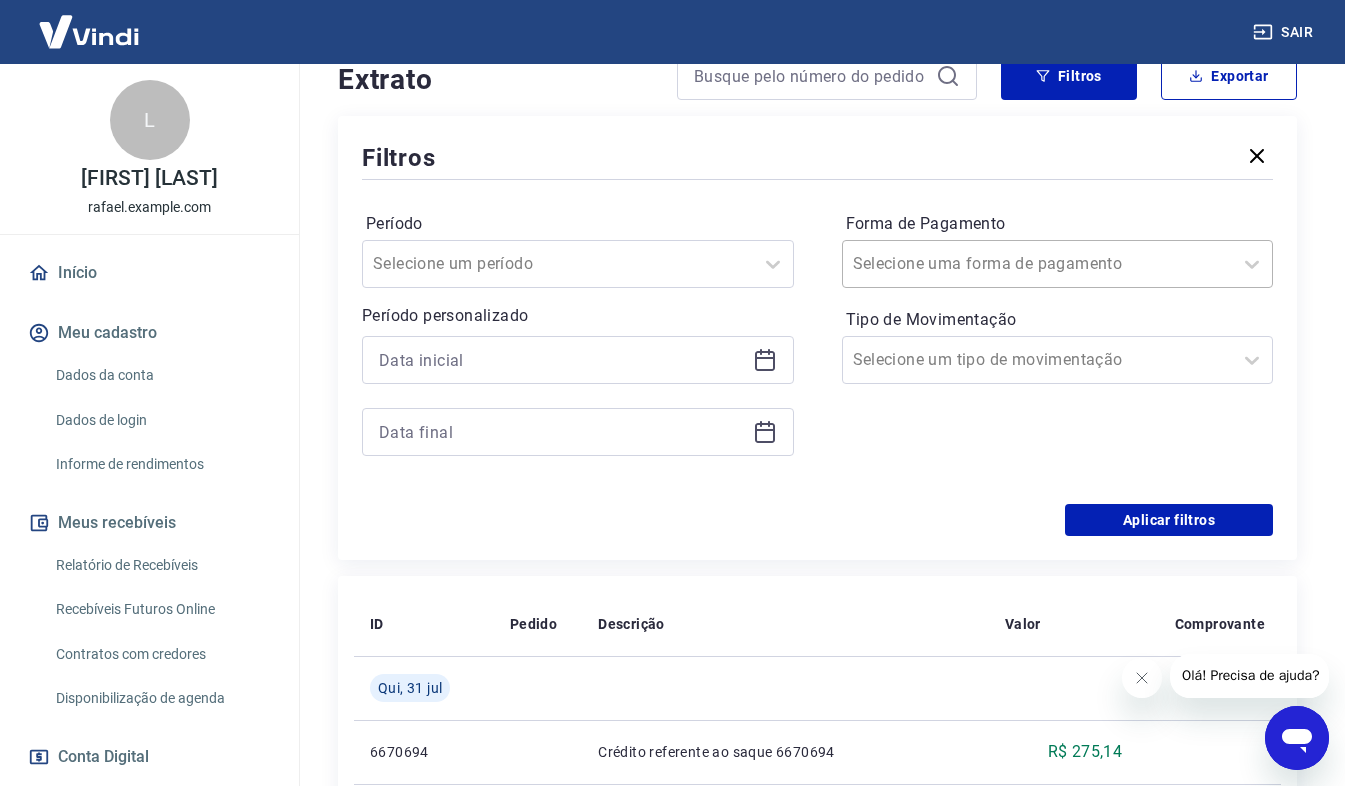 click on "Selecione uma forma de pagamento" at bounding box center [1058, 264] 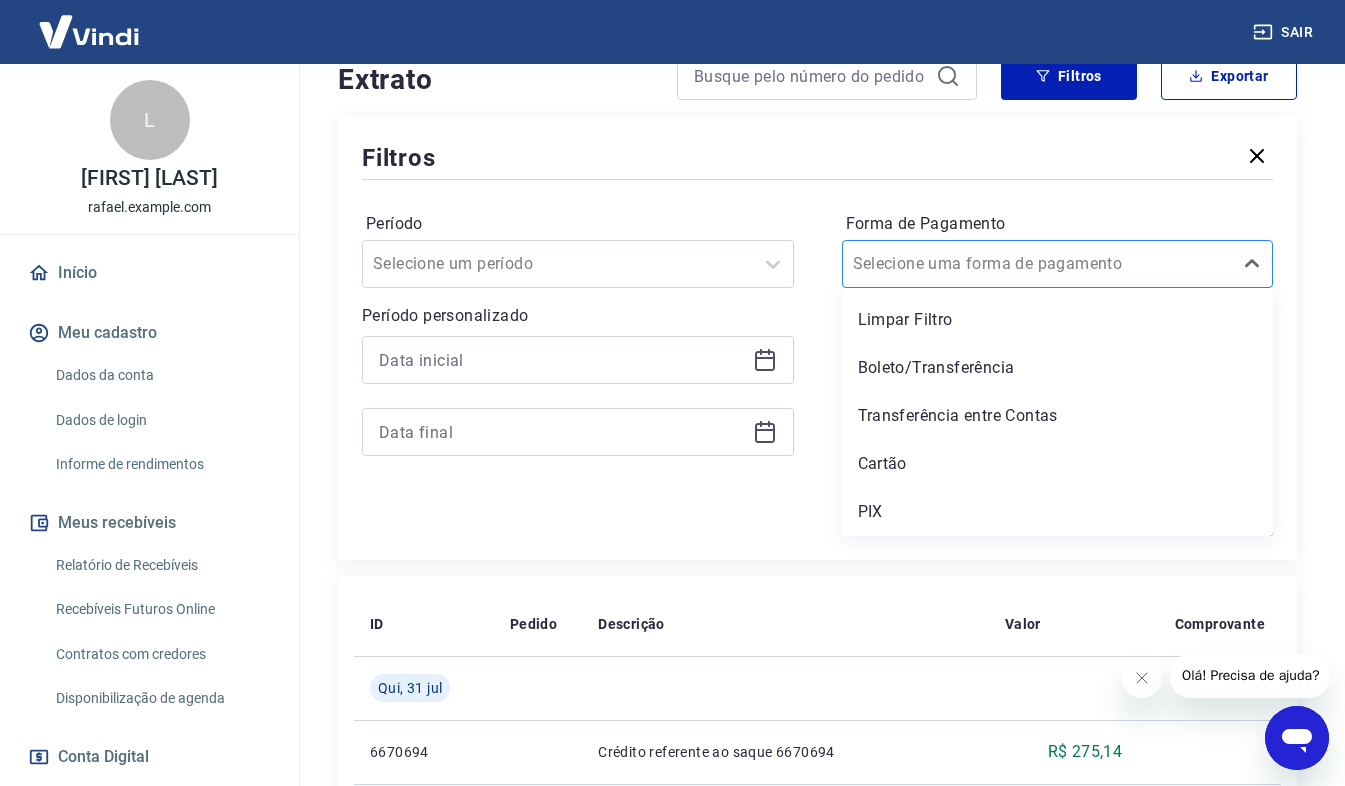 click on "Selecione uma forma de pagamento" at bounding box center (1058, 264) 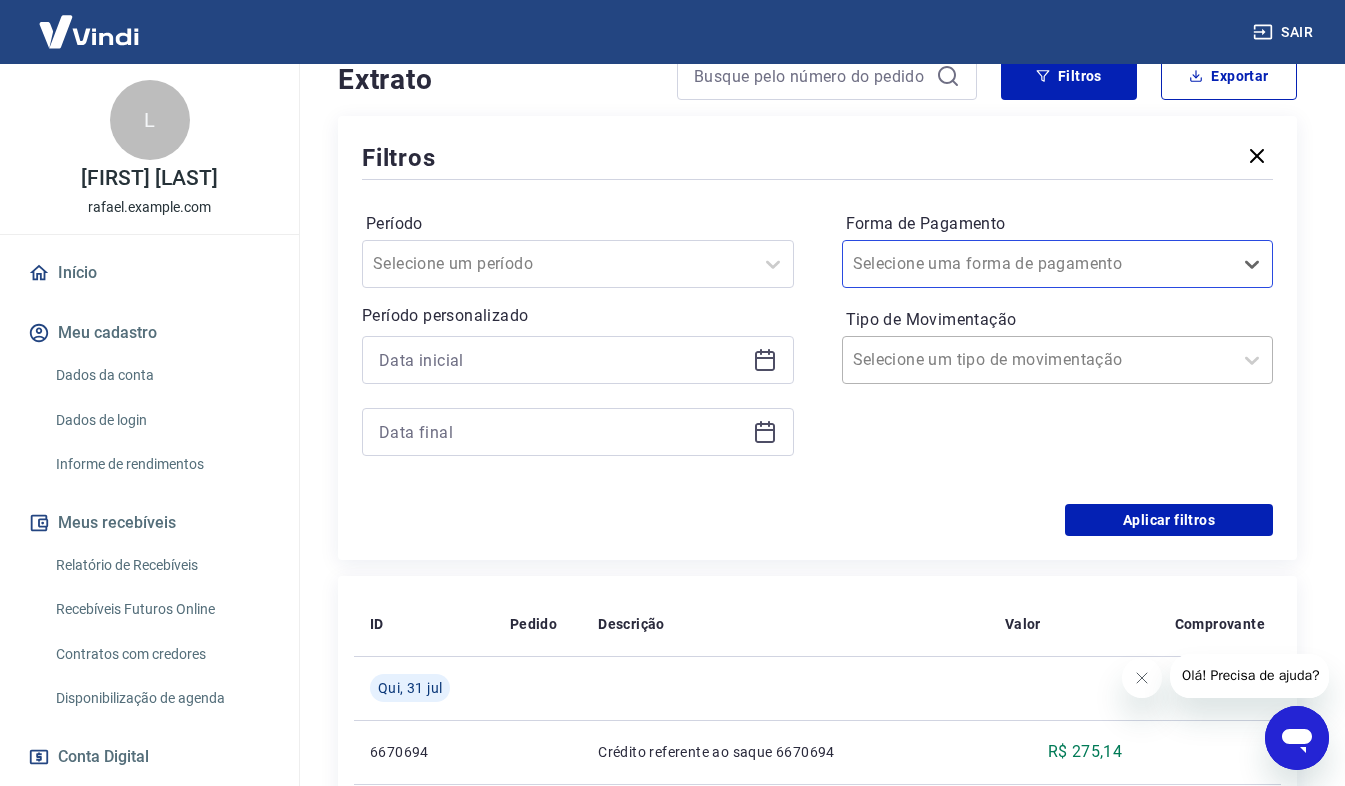 click at bounding box center (1038, 360) 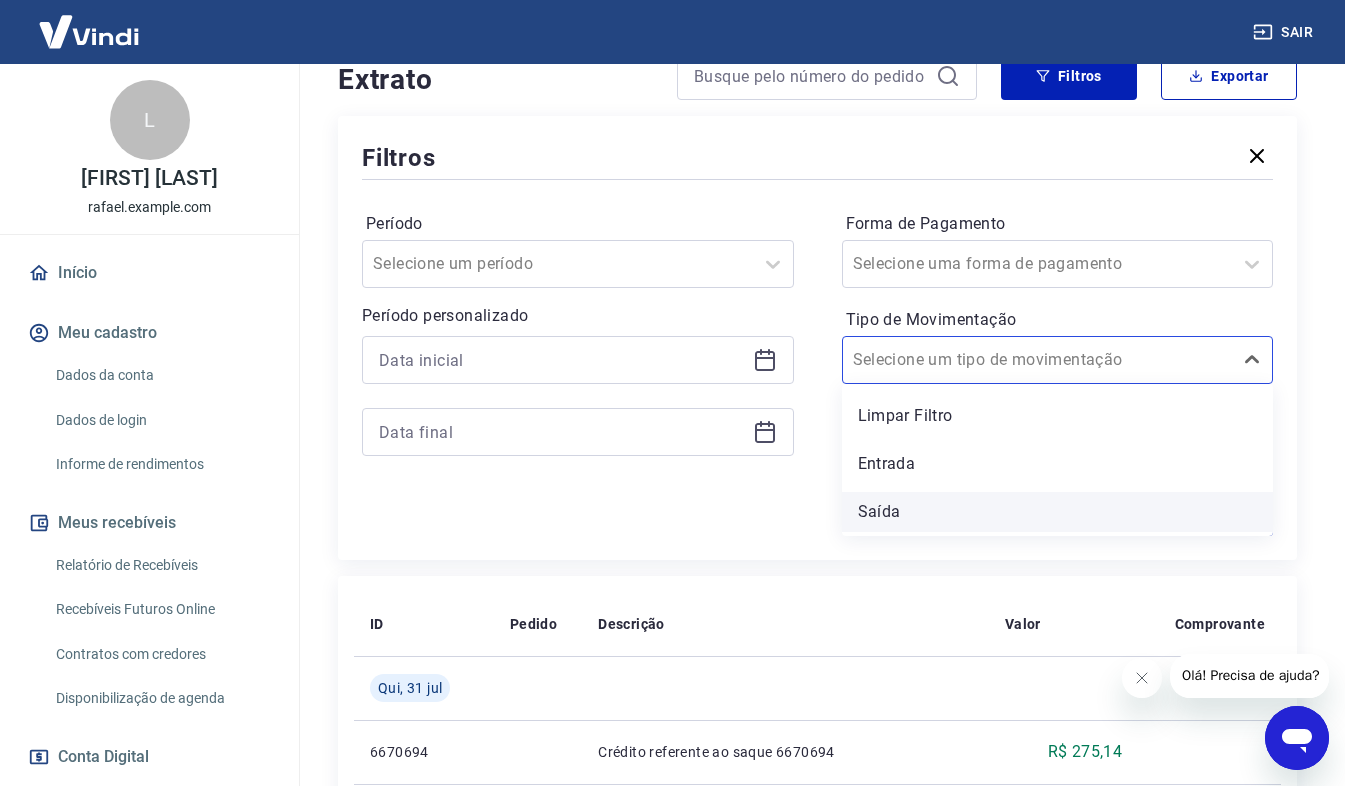 click on "Saída" at bounding box center [1058, 512] 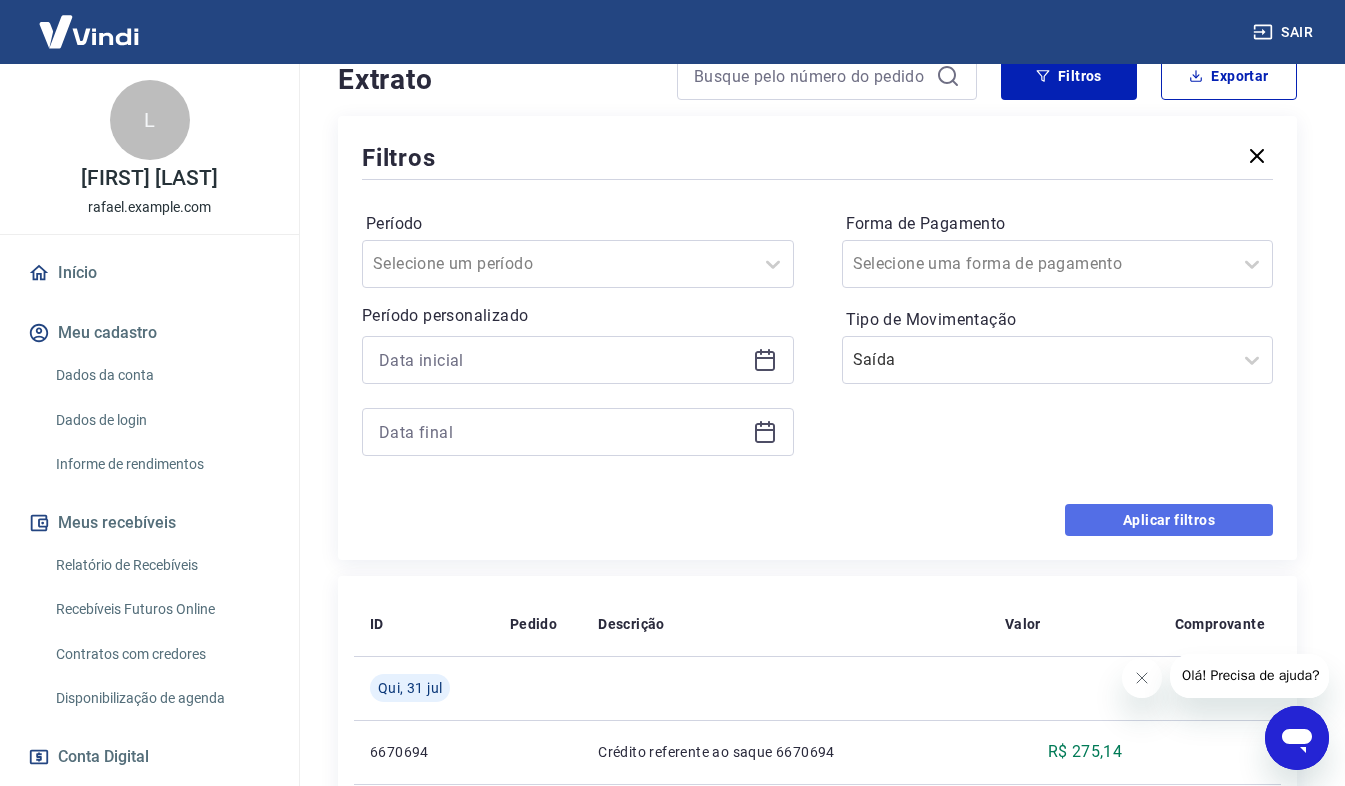 click on "Aplicar filtros" at bounding box center (1169, 520) 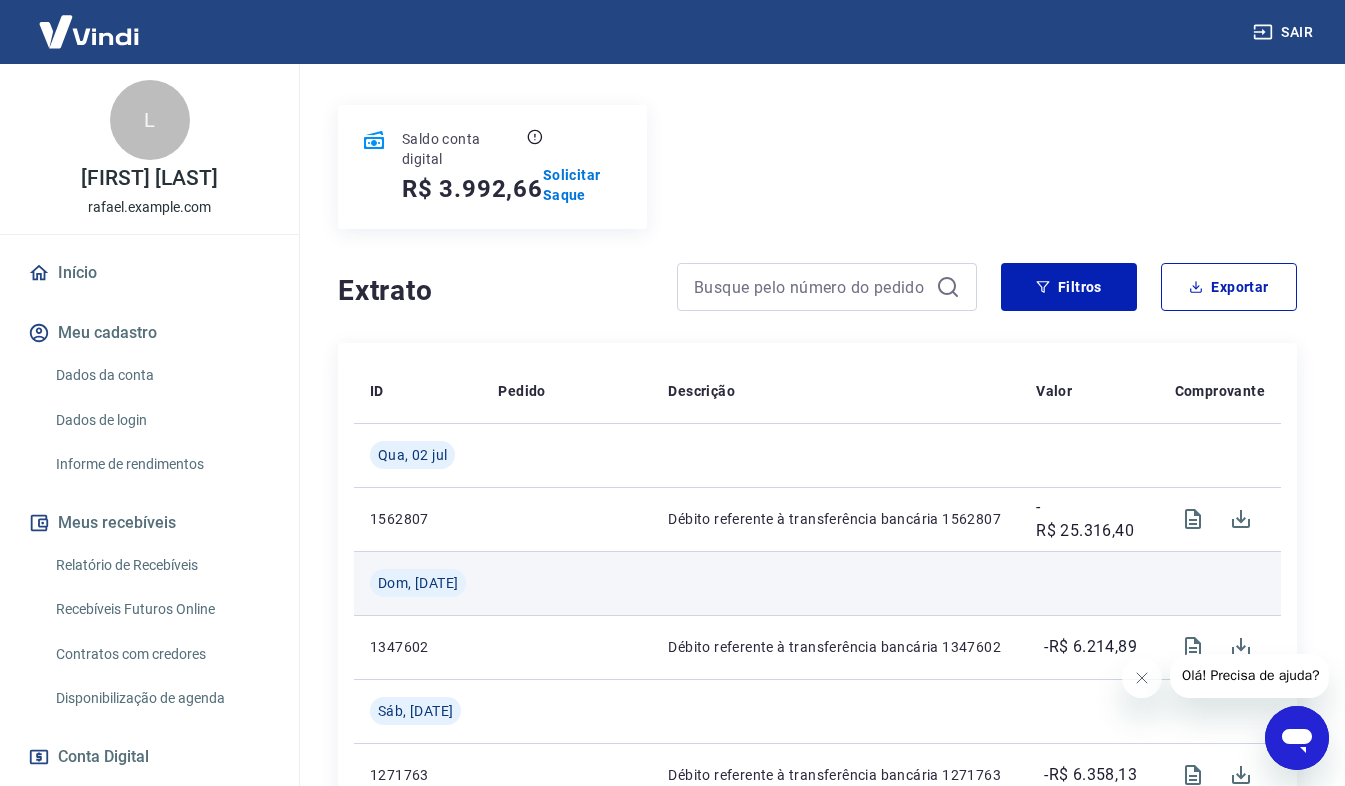 scroll, scrollTop: 225, scrollLeft: 0, axis: vertical 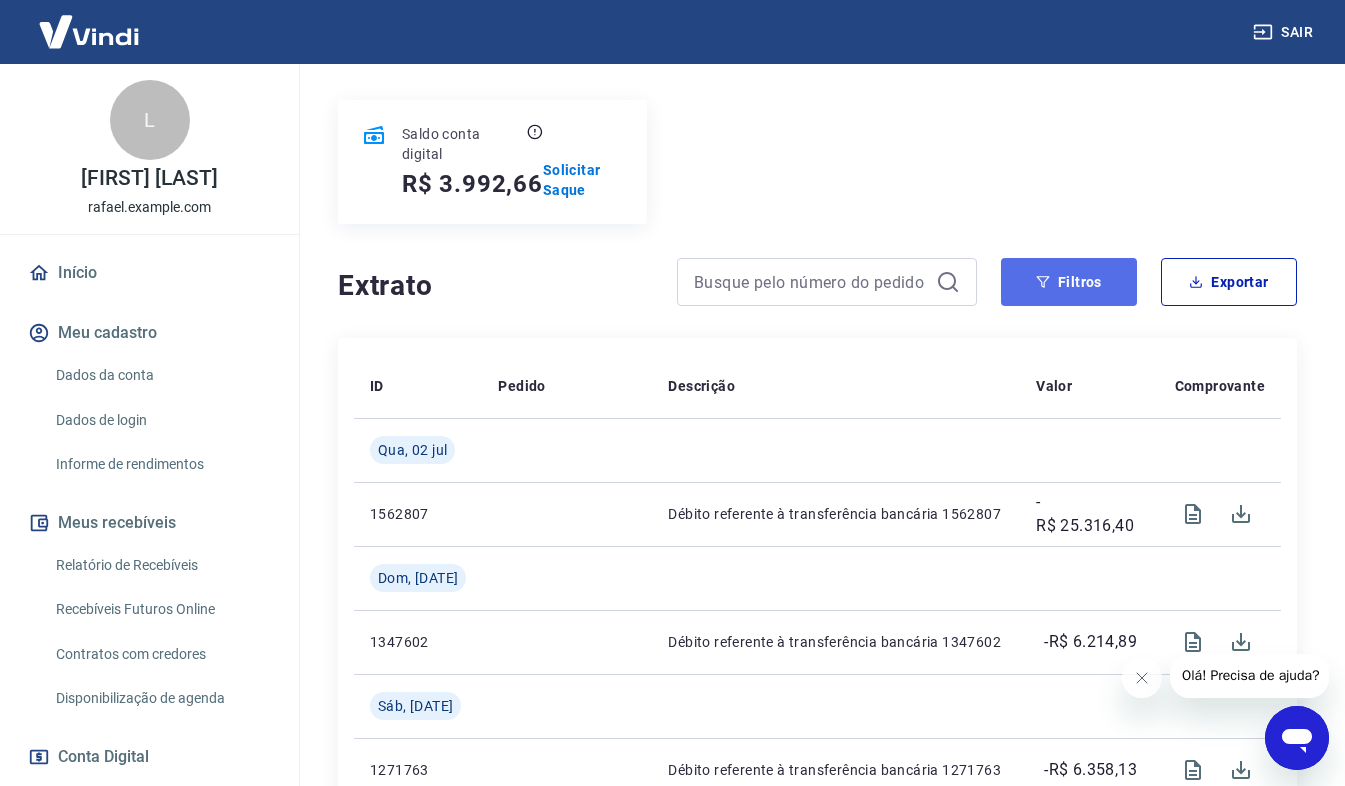 click on "Filtros" at bounding box center (1069, 282) 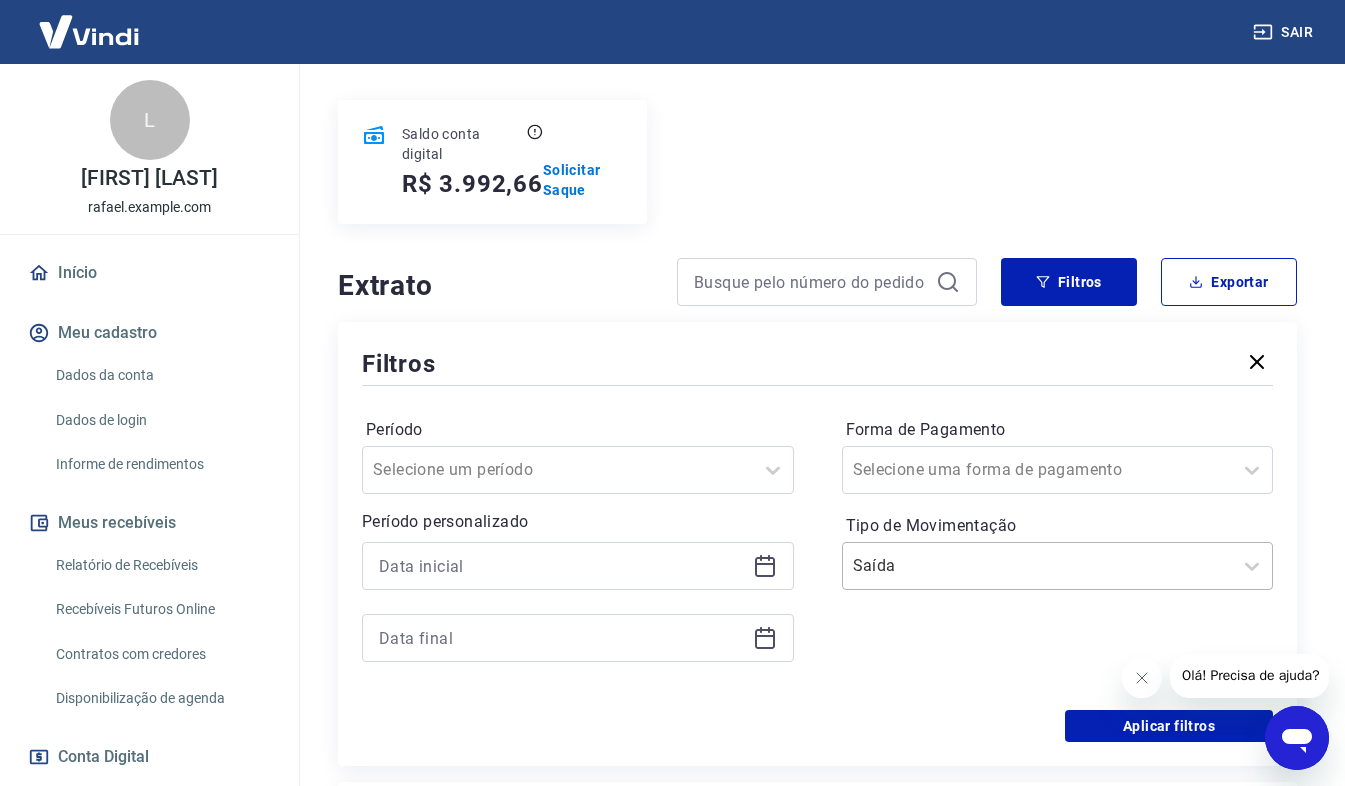 click on "Tipo de Movimentação" at bounding box center (954, 566) 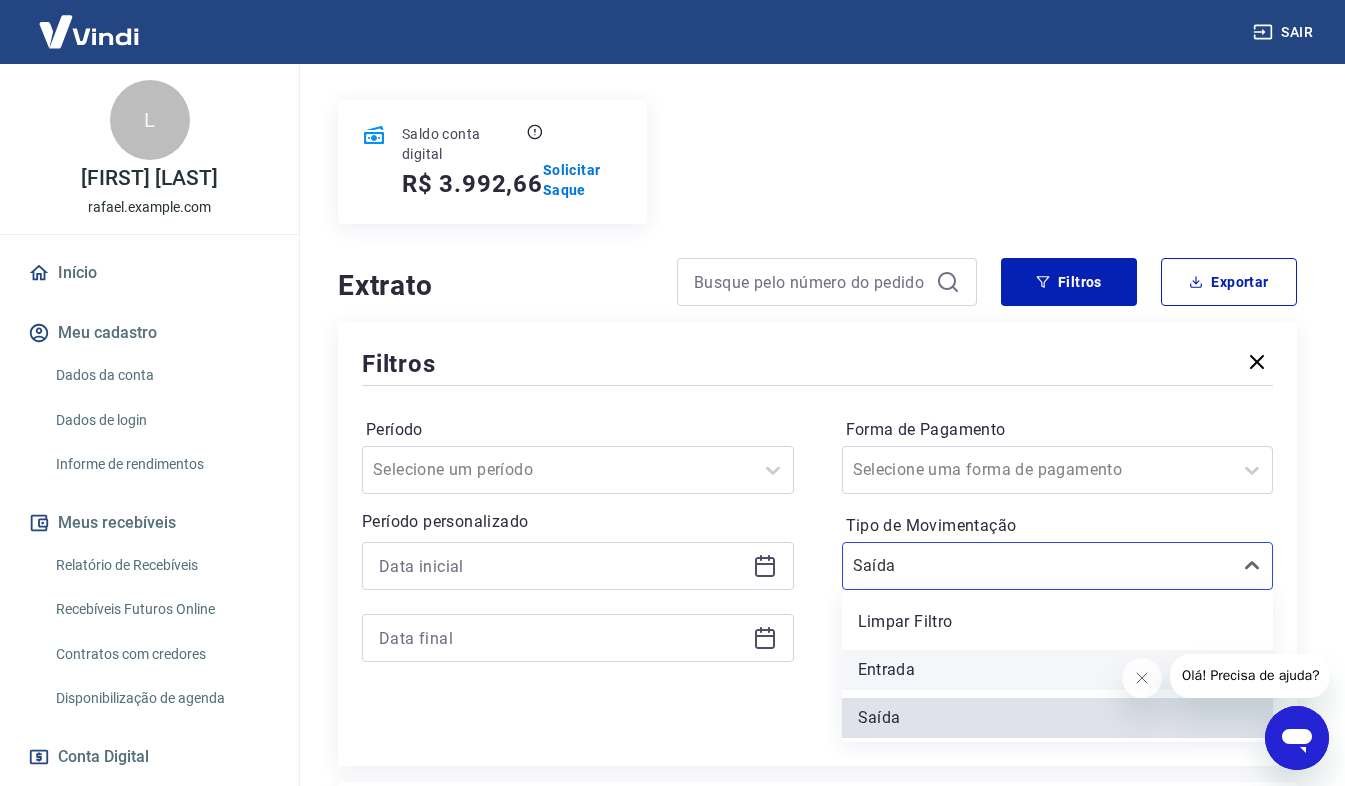 click on "Entrada" at bounding box center (1058, 670) 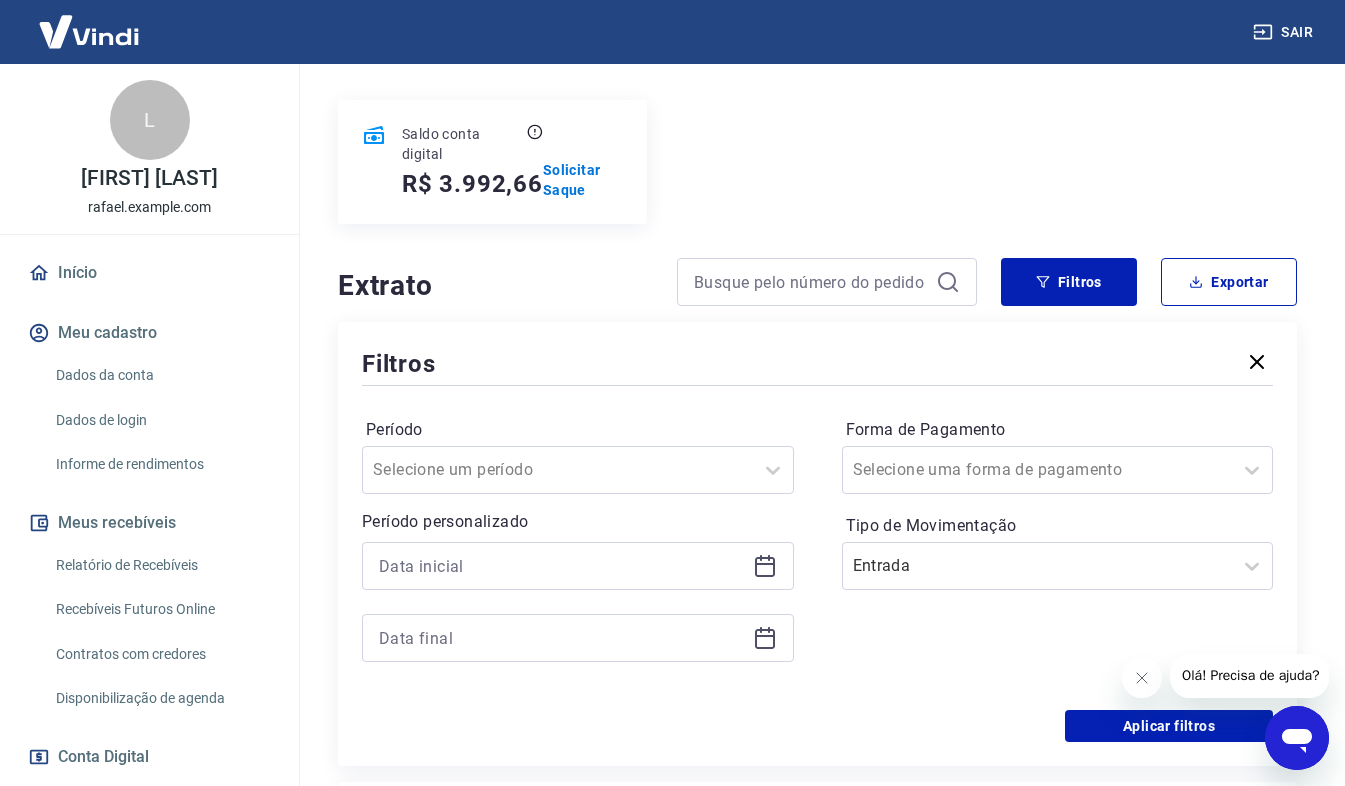 click 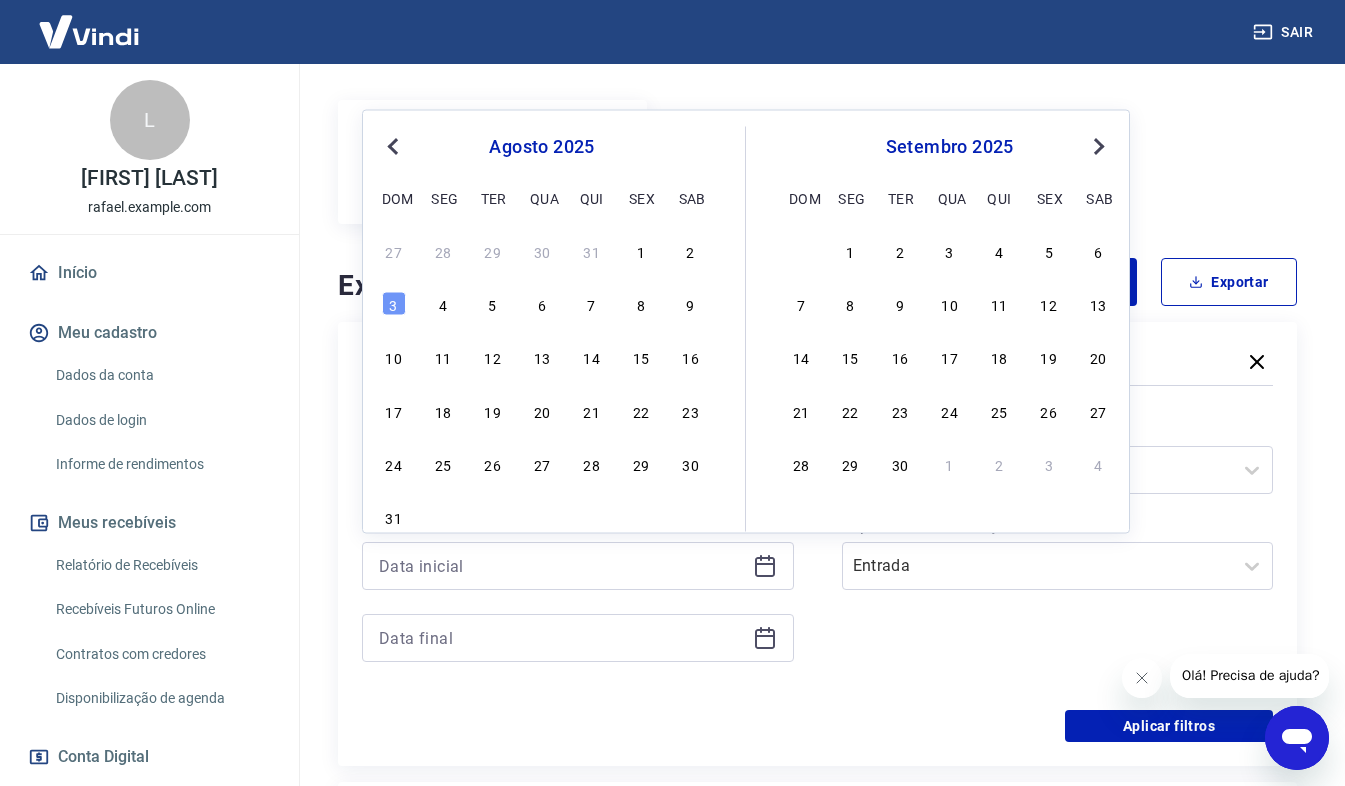 click on "Previous Month" at bounding box center (395, 145) 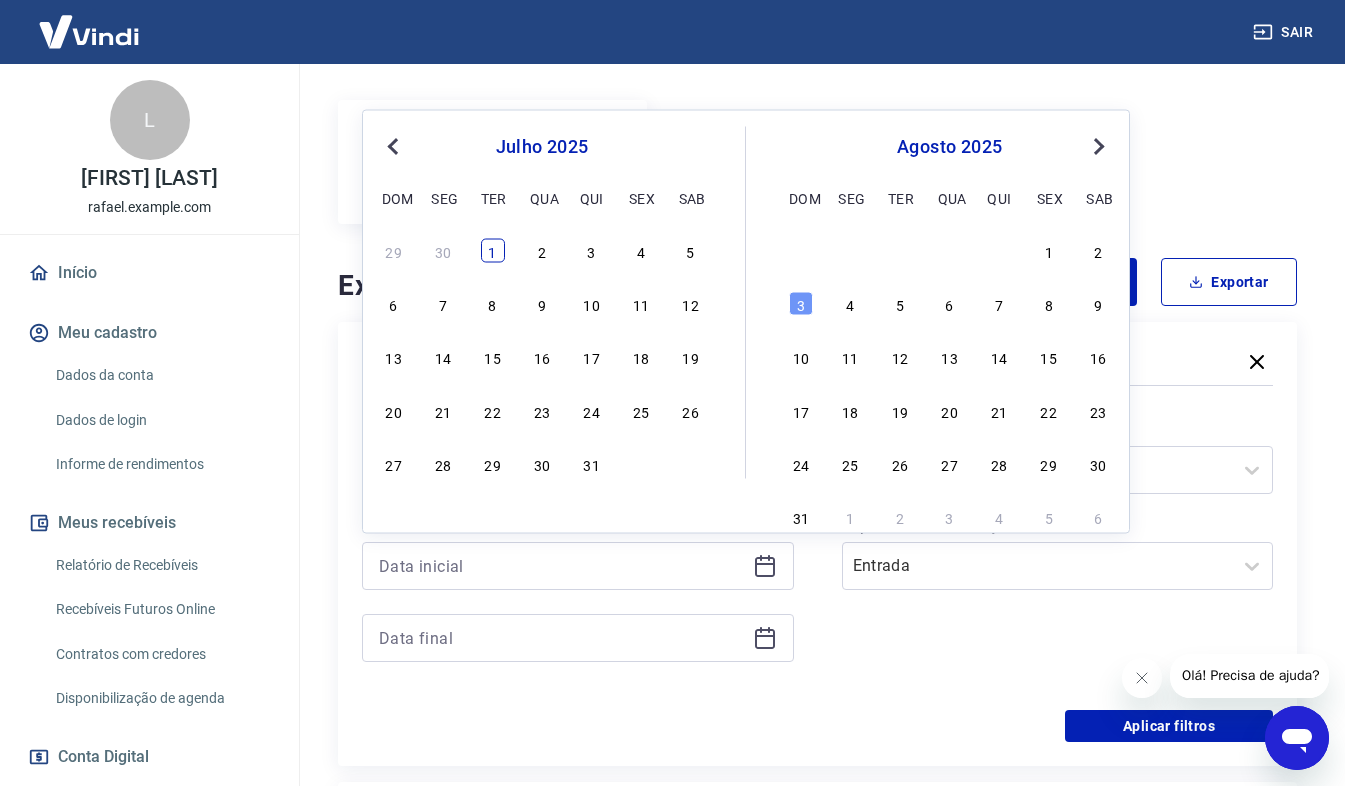 click on "1" at bounding box center [493, 250] 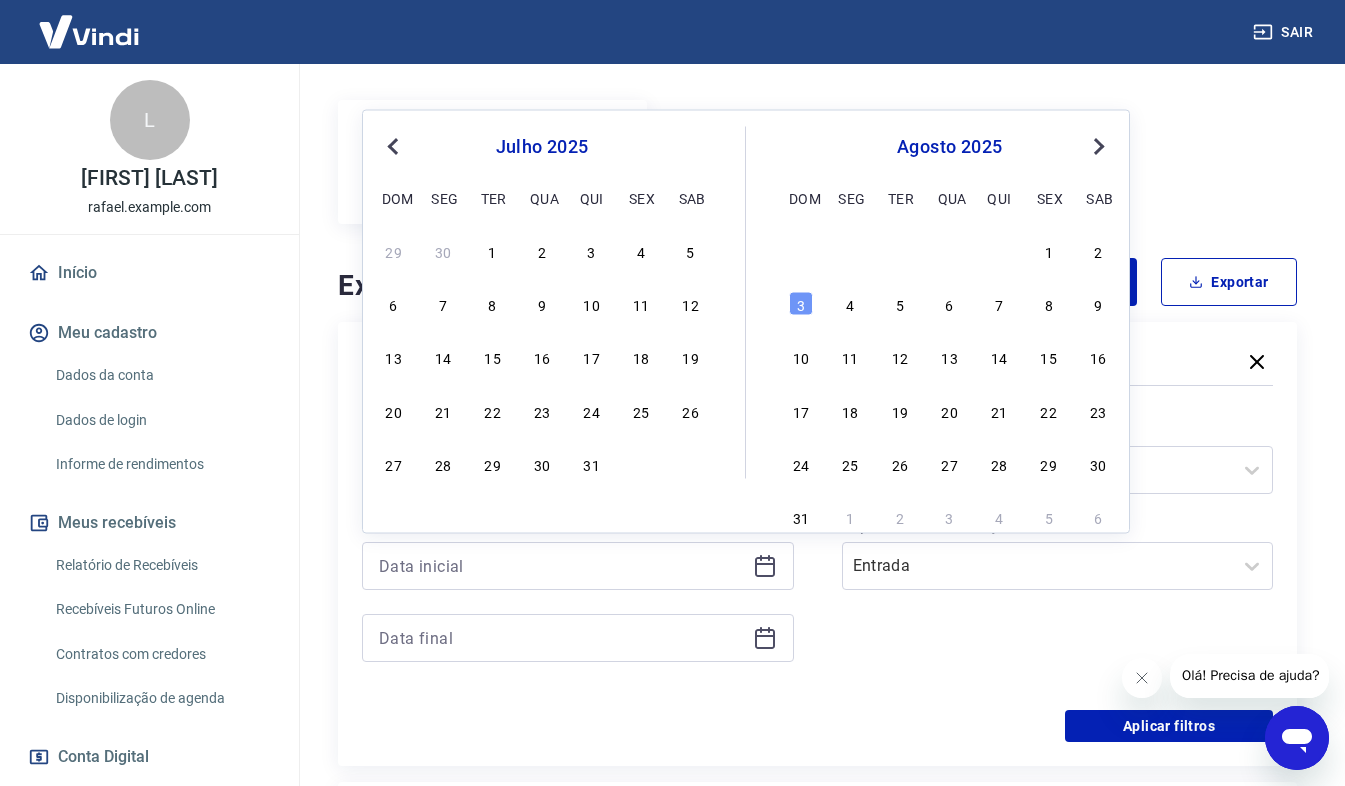 type on "[DATE]/[YEAR]" 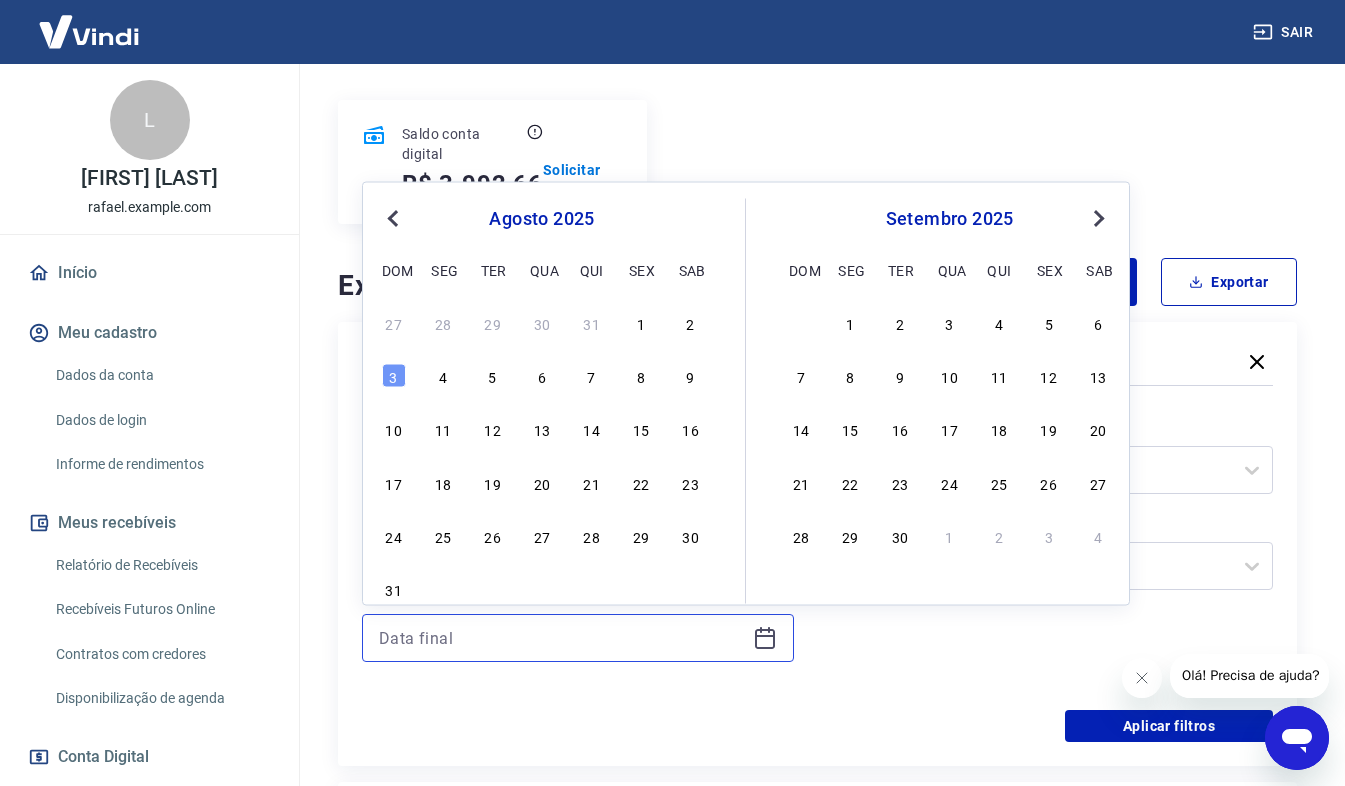 click at bounding box center [562, 638] 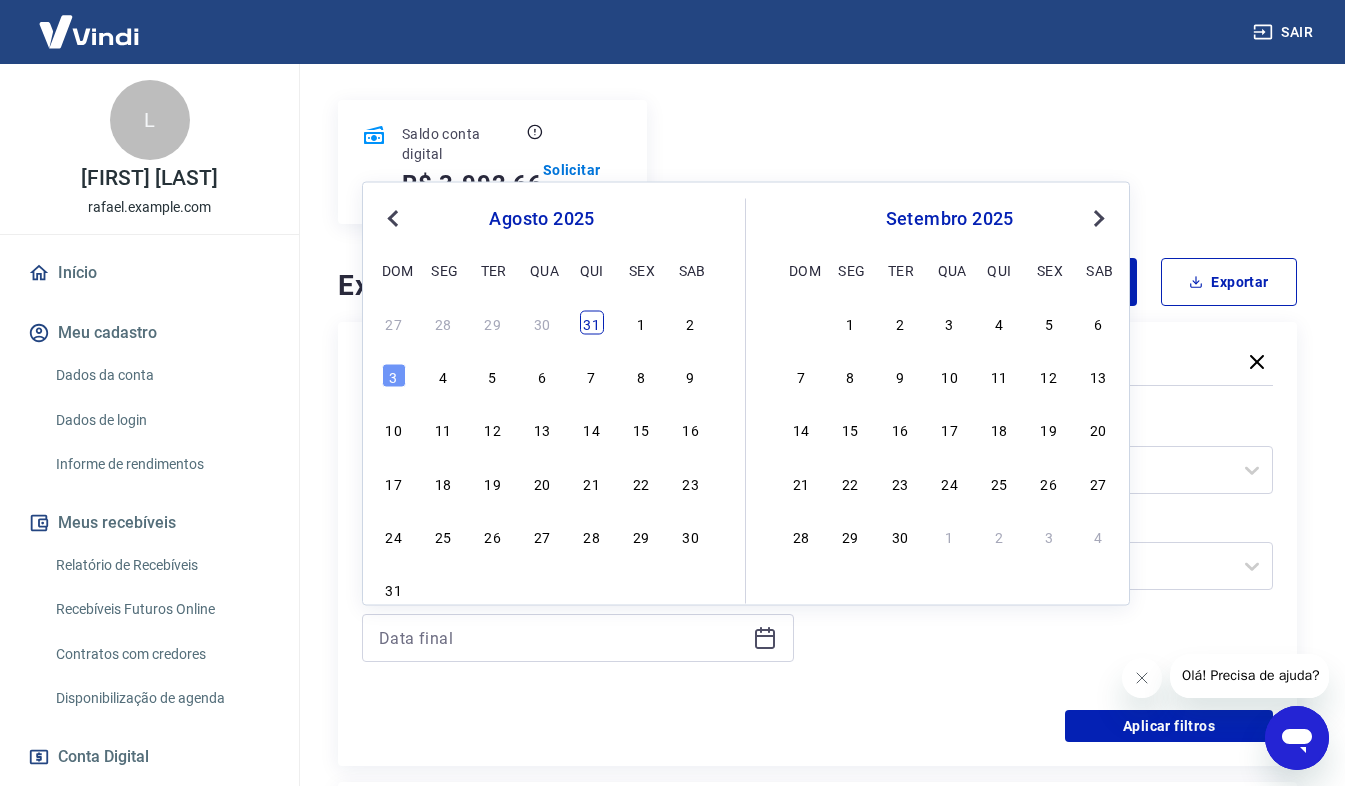 click on "31" at bounding box center (592, 322) 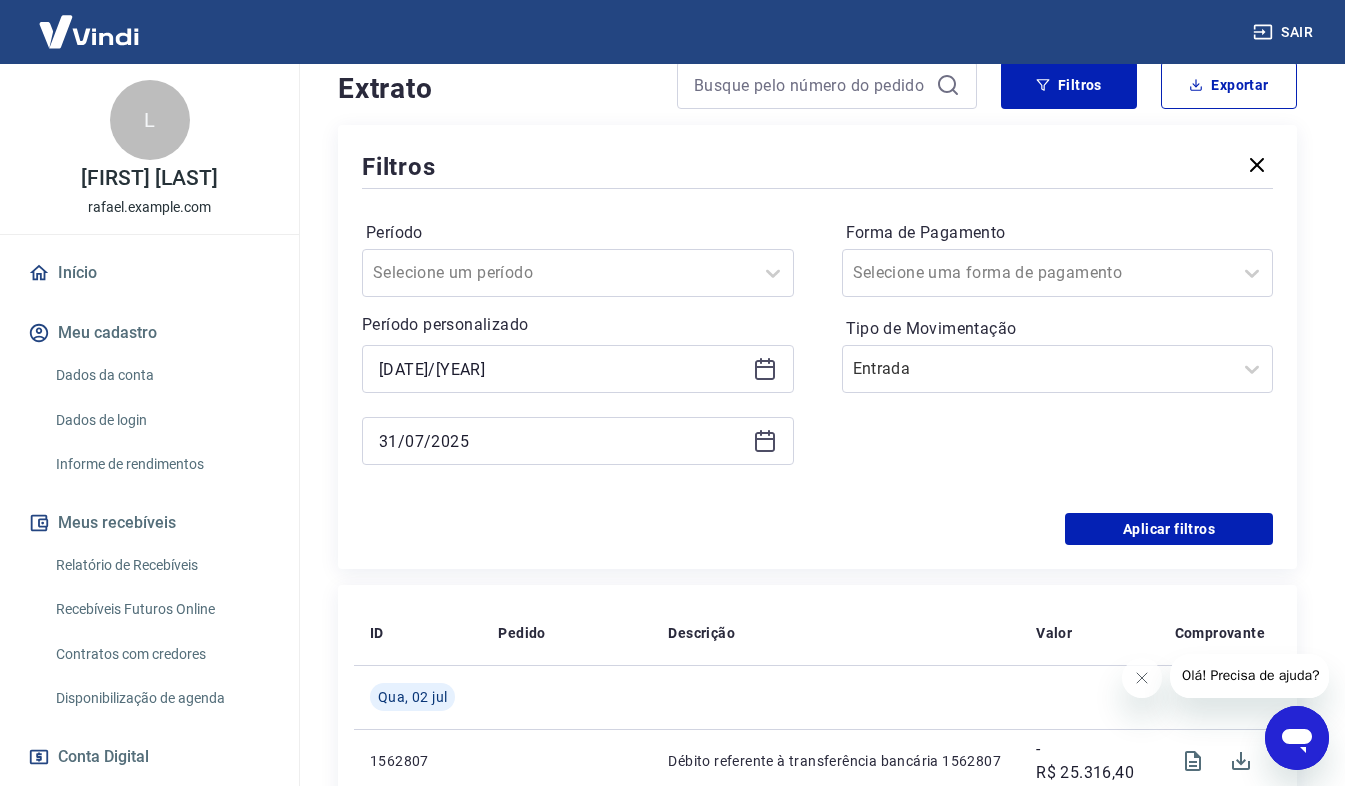 scroll, scrollTop: 426, scrollLeft: 0, axis: vertical 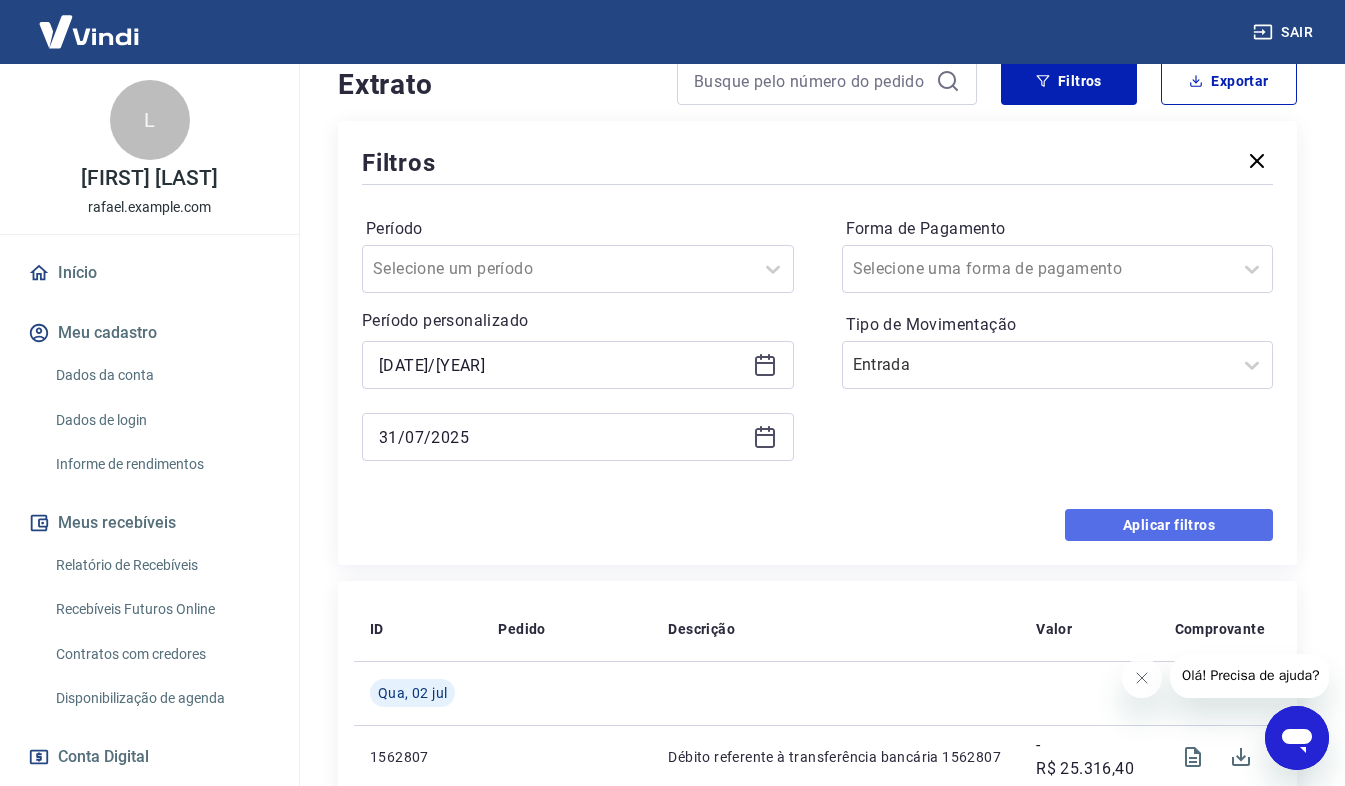 click on "Aplicar filtros" at bounding box center (1169, 525) 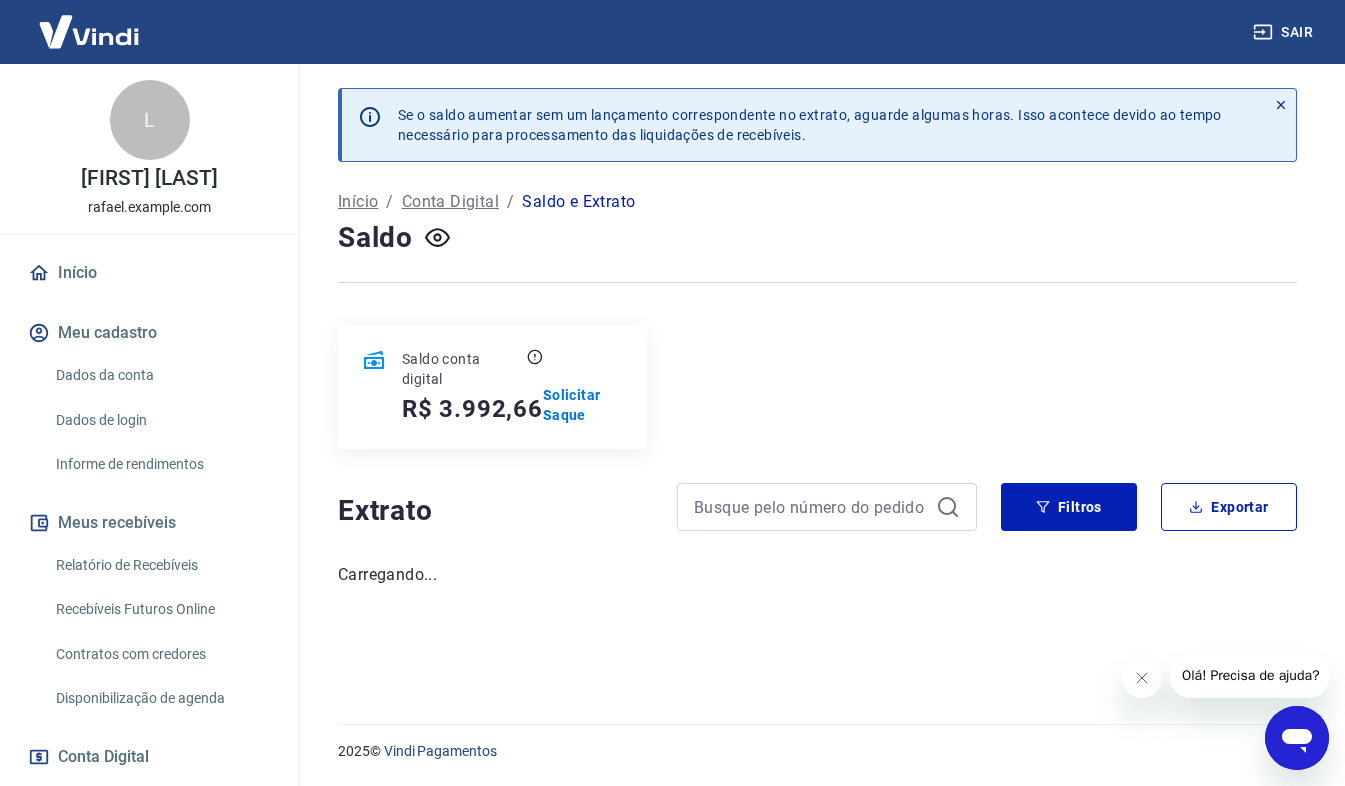scroll, scrollTop: 0, scrollLeft: 0, axis: both 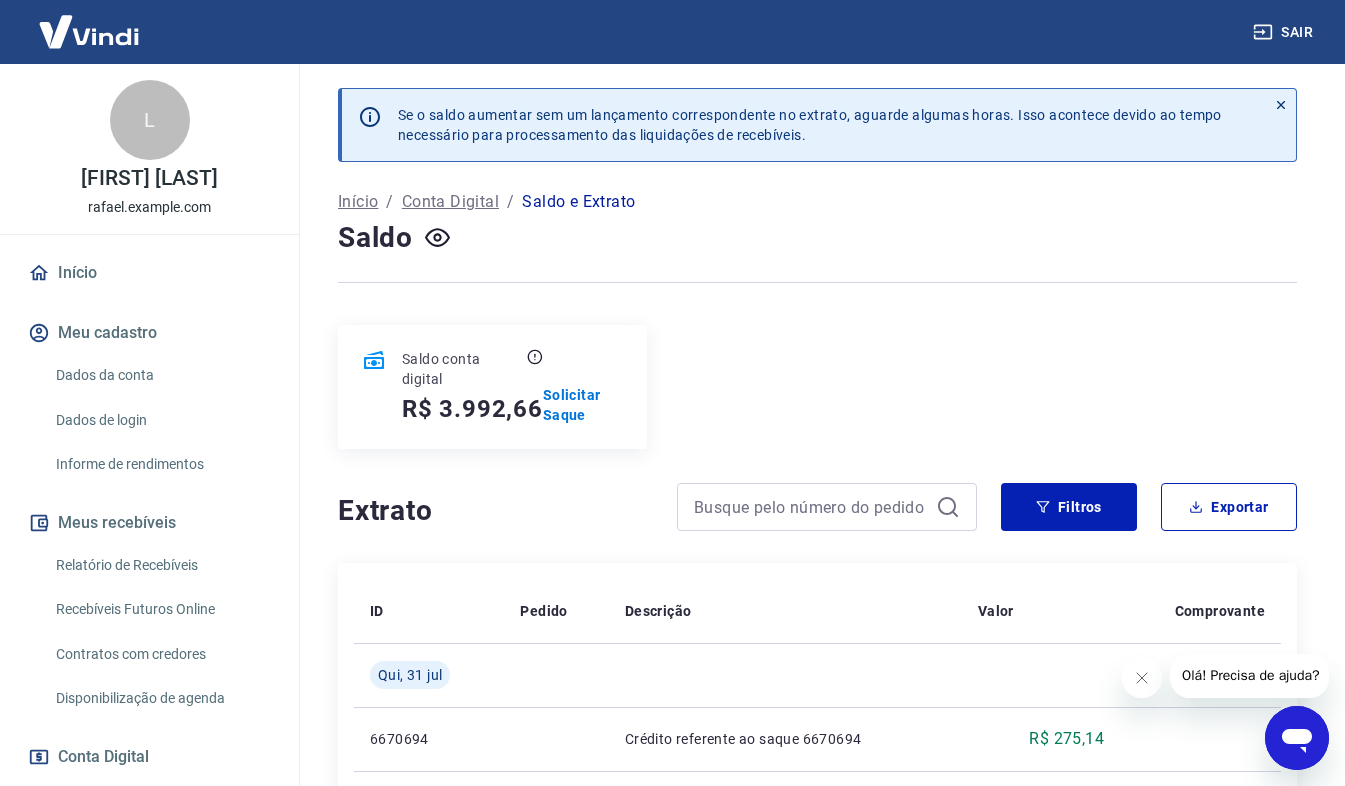 click on "Qui, [DATE] [NUMBER] Crédito referente ao saque [NUMBER] R$ [AMOUNT] Seg, [DATE] Crédito referente ao saque [NUMBER] R$ [AMOUNT] Sex, [DATE] Crédito referente ao saque [NUMBER] R$ [AMOUNT] [NUMBER] - [NUMBER] de [NUMBER] [NUMBER]" at bounding box center [817, 598] 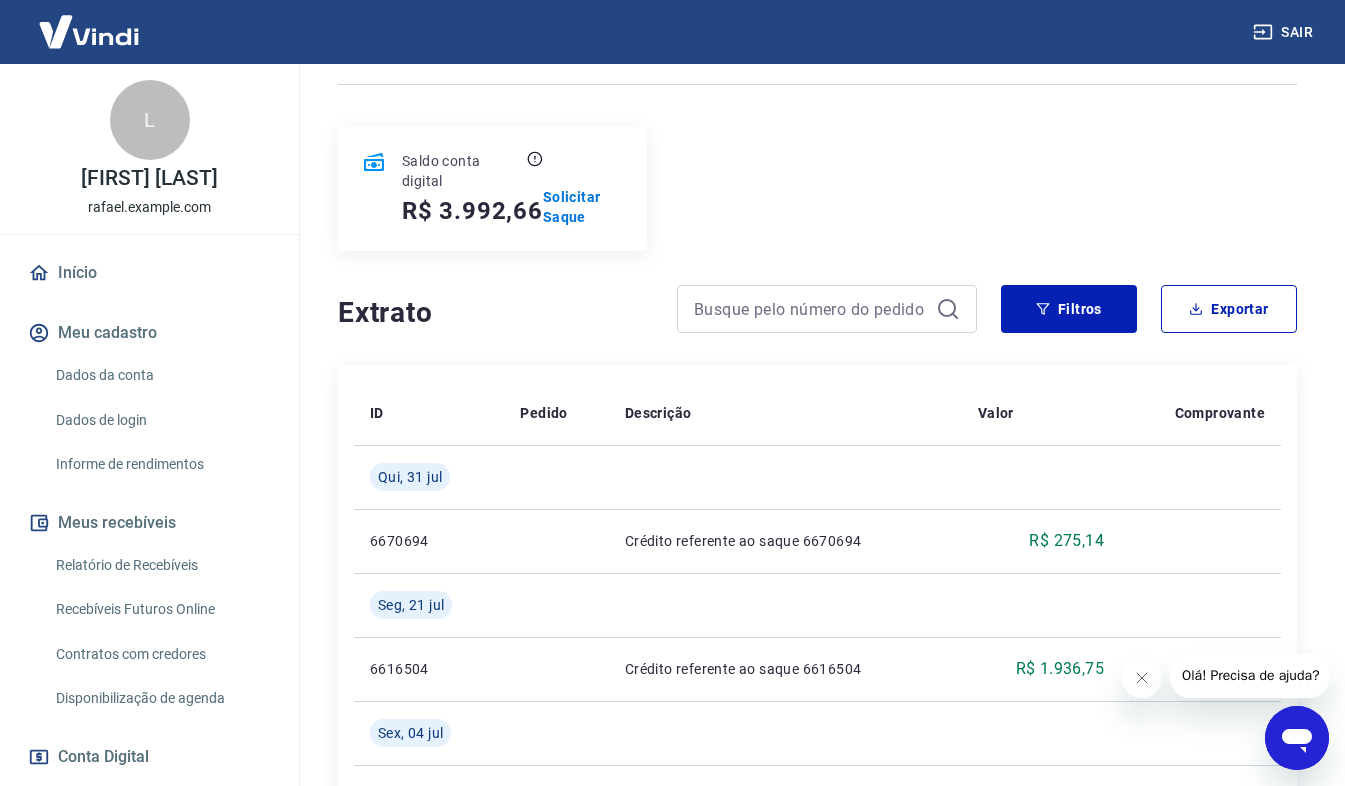 scroll, scrollTop: 197, scrollLeft: 0, axis: vertical 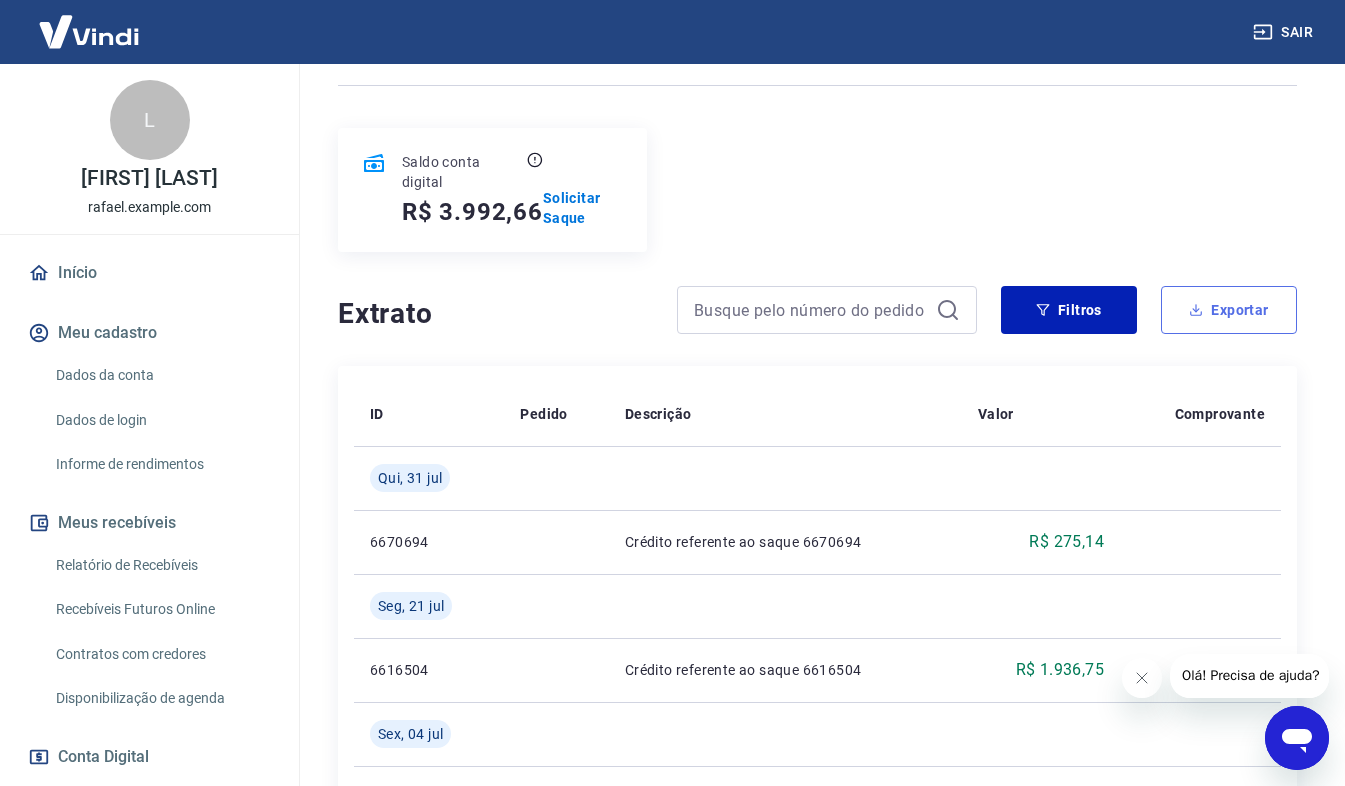 click on "Exportar" at bounding box center (1229, 310) 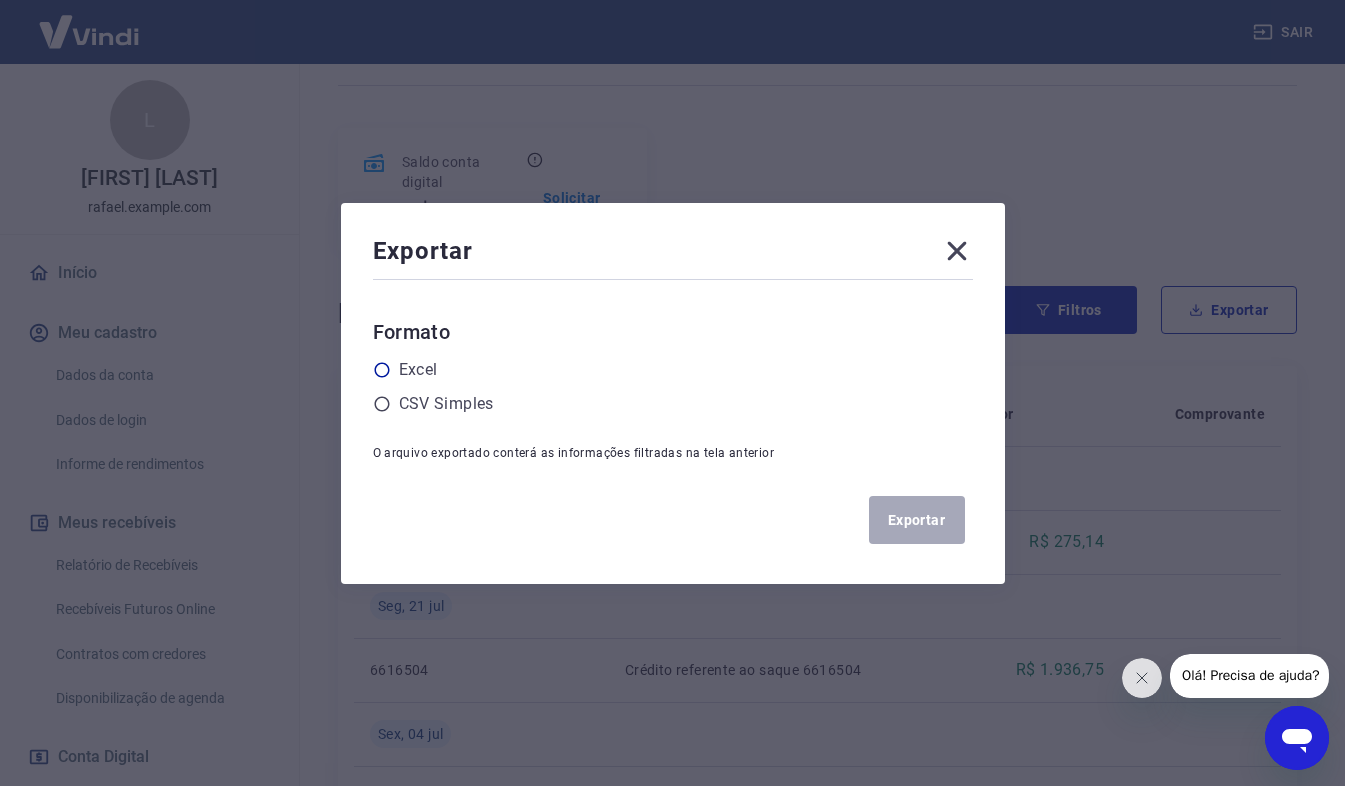 click 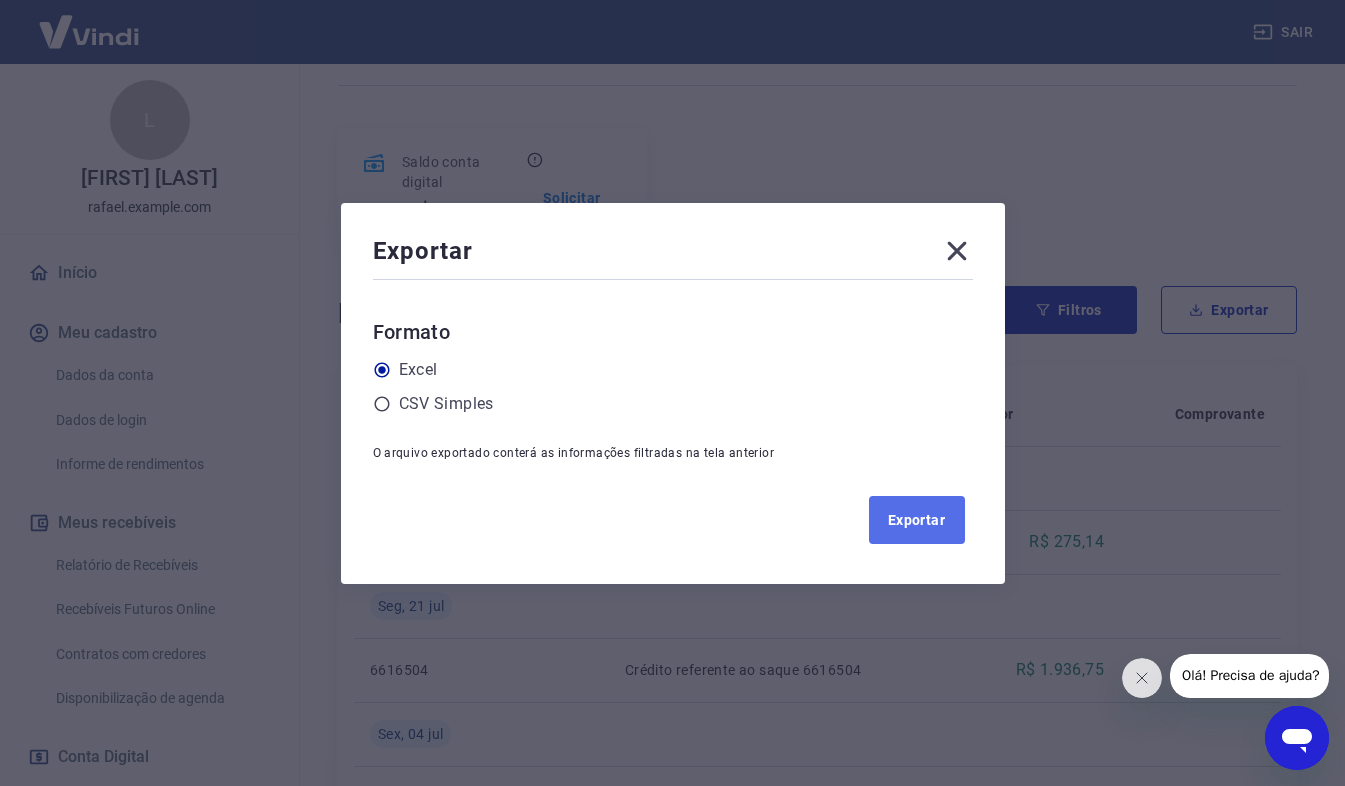 click on "Exportar" at bounding box center (917, 520) 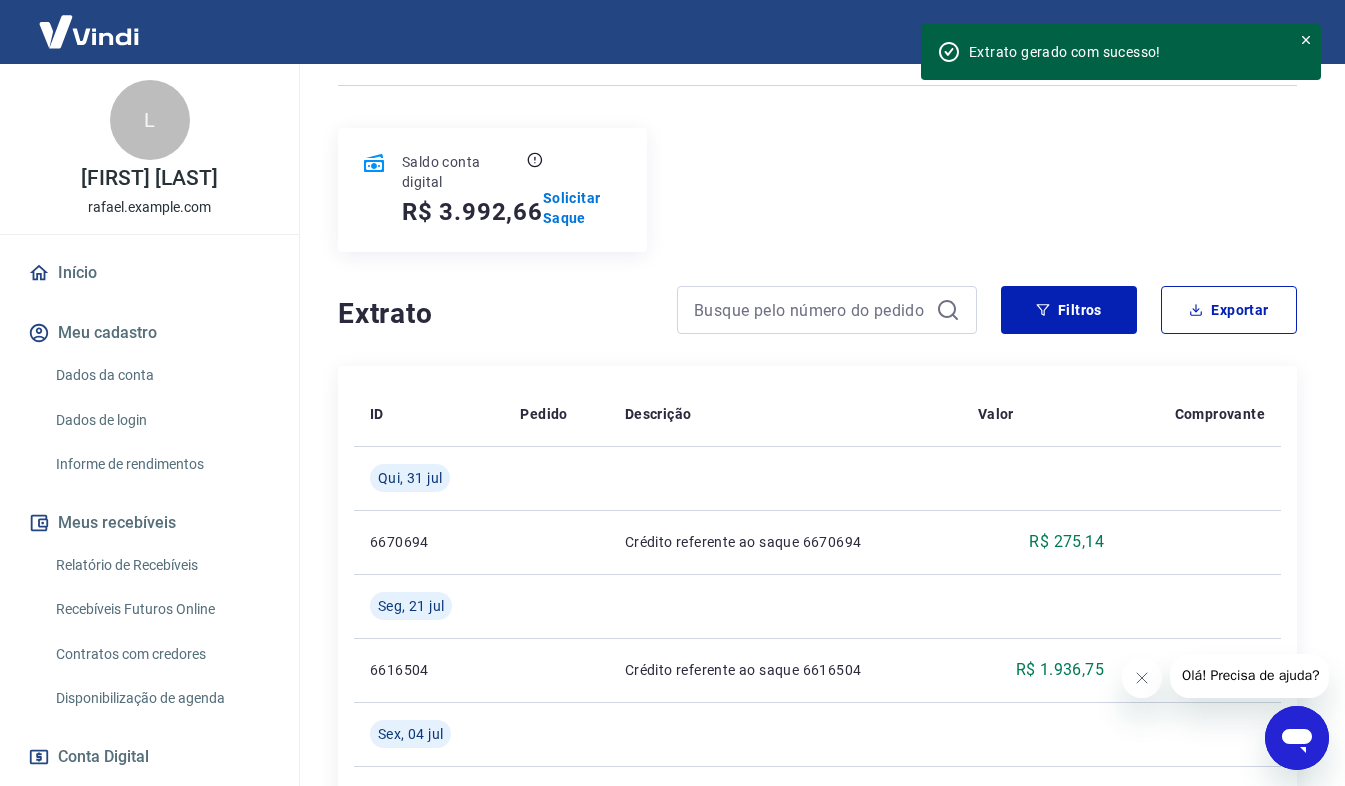click on "Qui, [DATE] [NUMBER] Crédito referente ao saque [NUMBER] R$ [AMOUNT] Seg, [DATE] Crédito referente ao saque [NUMBER] R$ [AMOUNT] Sex, [DATE] Crédito referente ao saque [NUMBER] R$ [AMOUNT] [NUMBER] - [NUMBER] de [NUMBER] [NUMBER]" at bounding box center [817, 401] 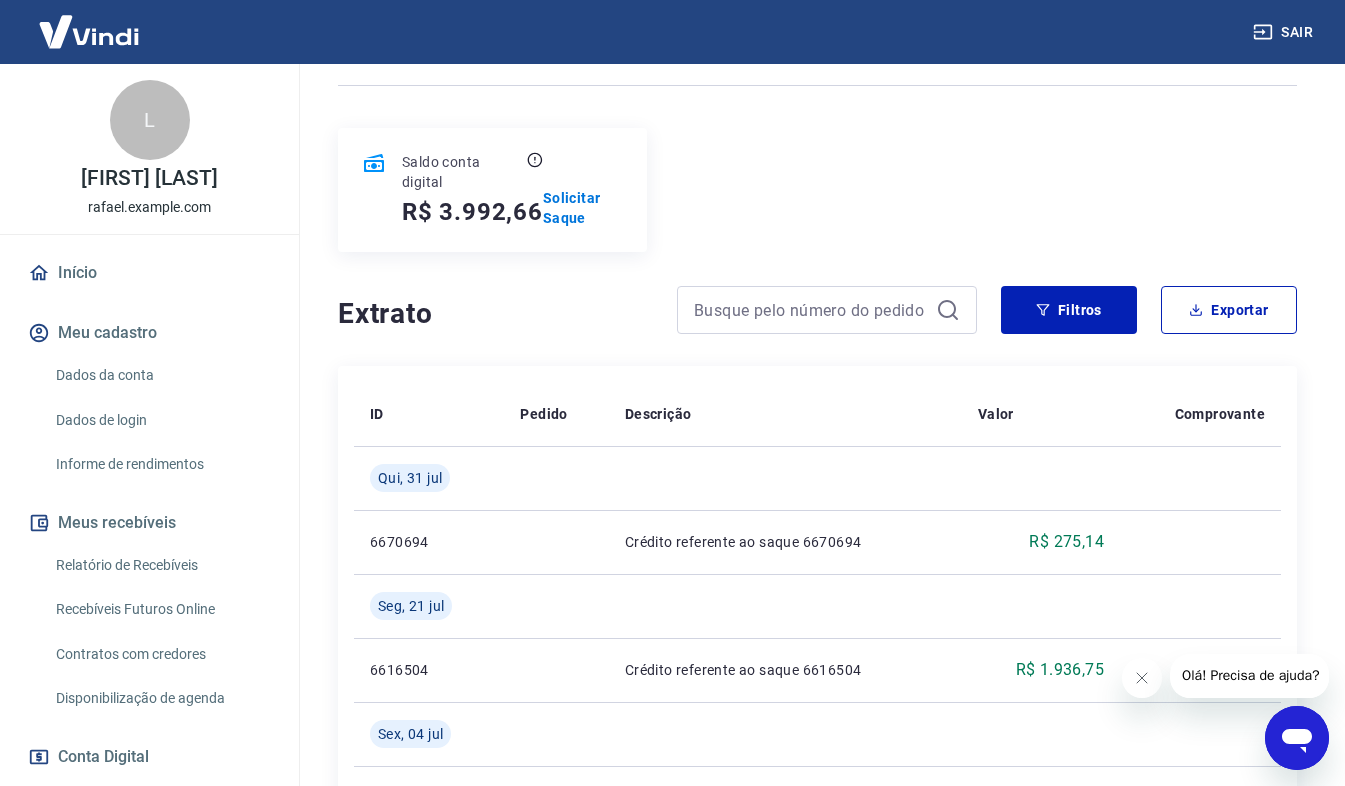 click on "Início" at bounding box center [149, 273] 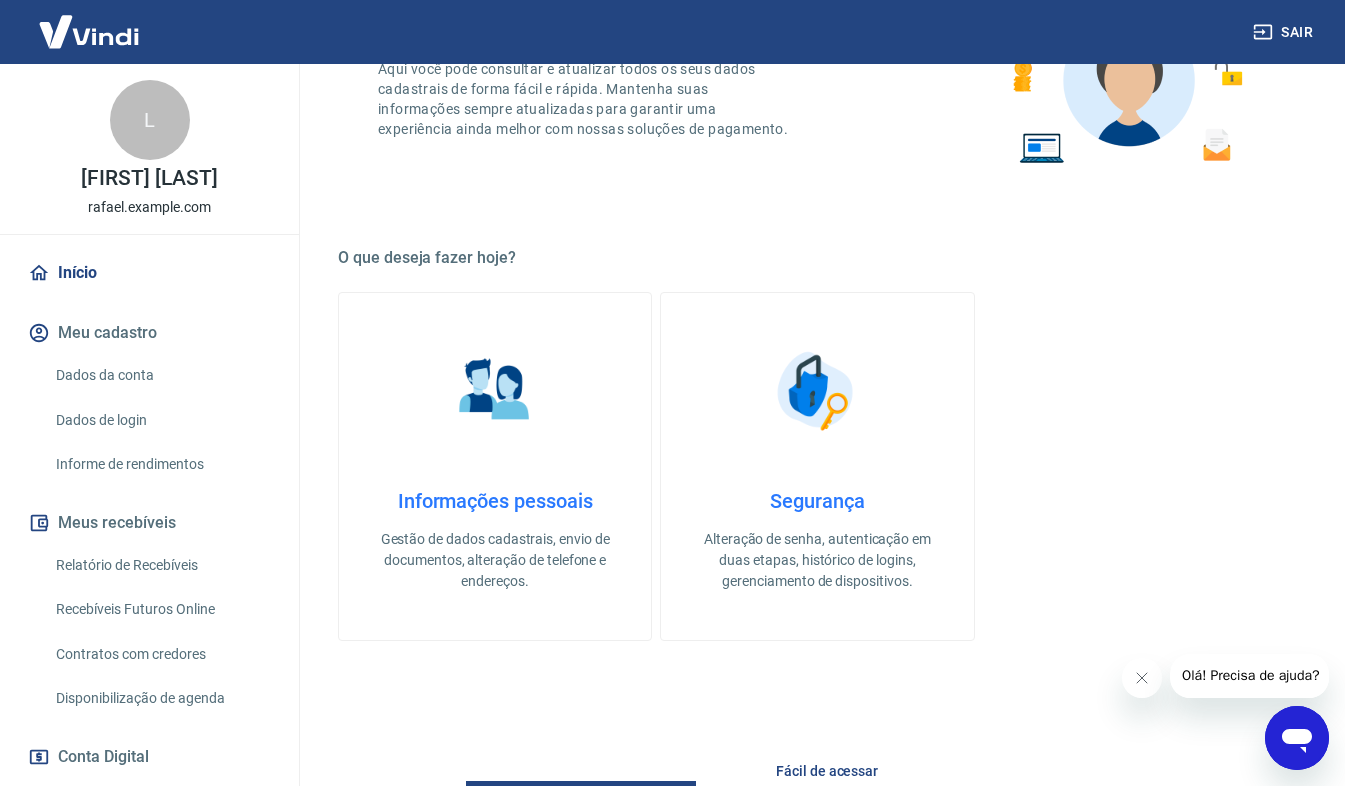 click on "Relatório de Recebíveis" at bounding box center (161, 565) 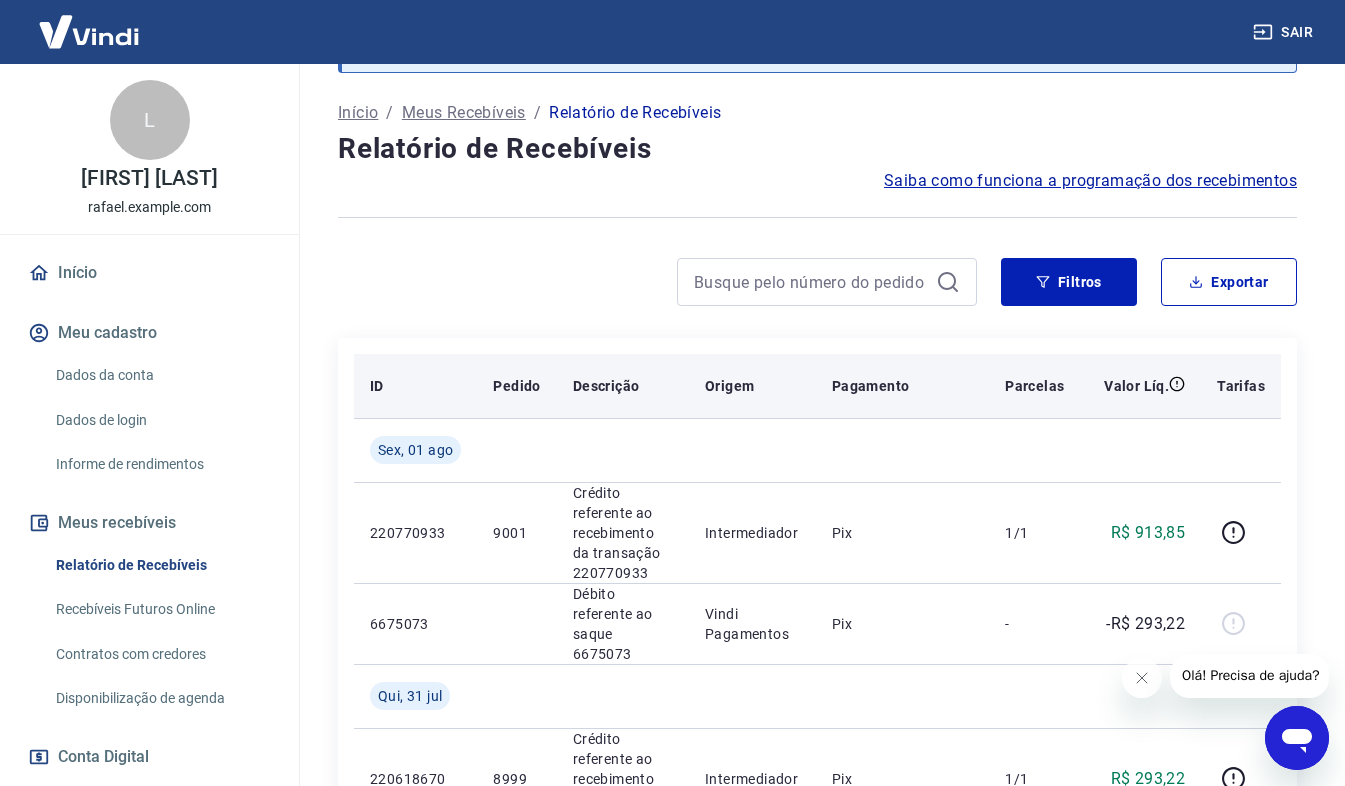 scroll, scrollTop: 113, scrollLeft: 0, axis: vertical 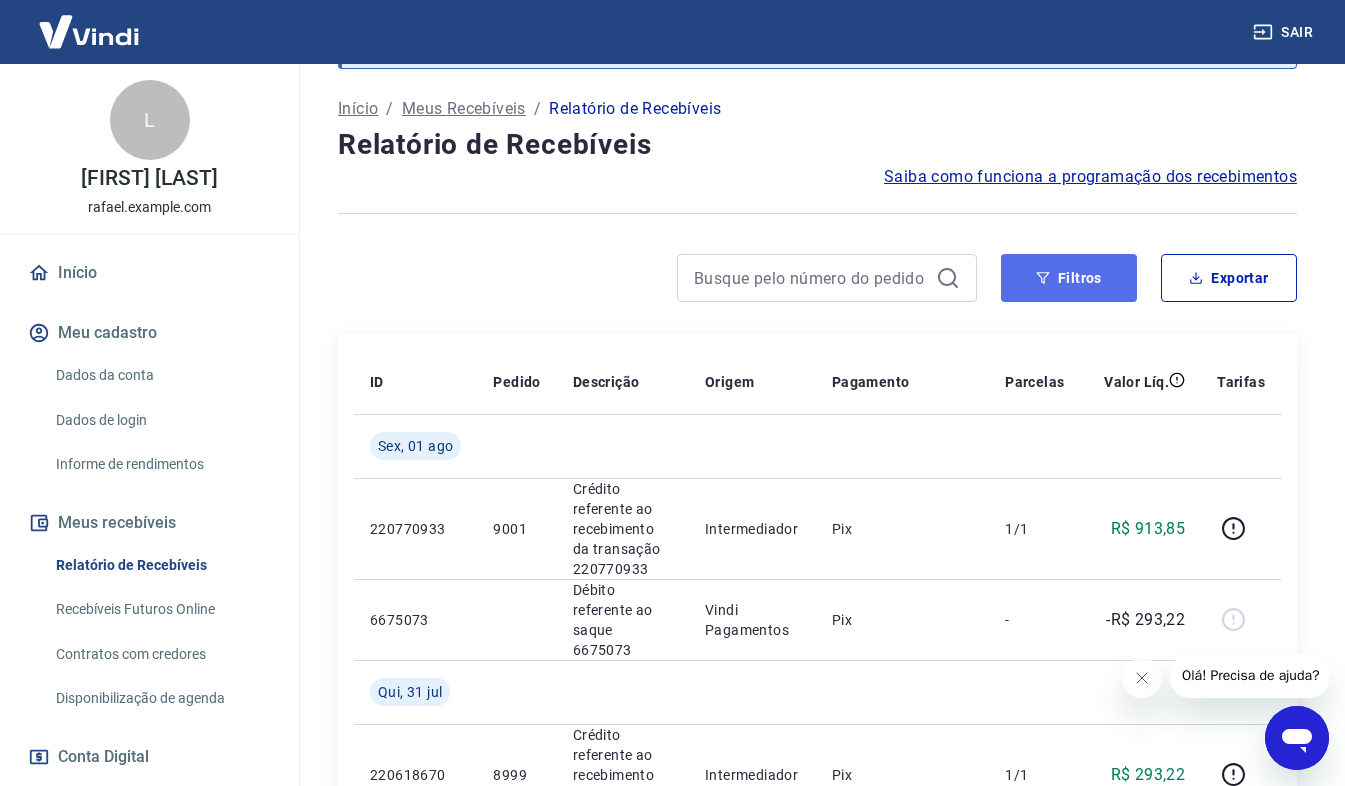 click on "Filtros" at bounding box center (1069, 278) 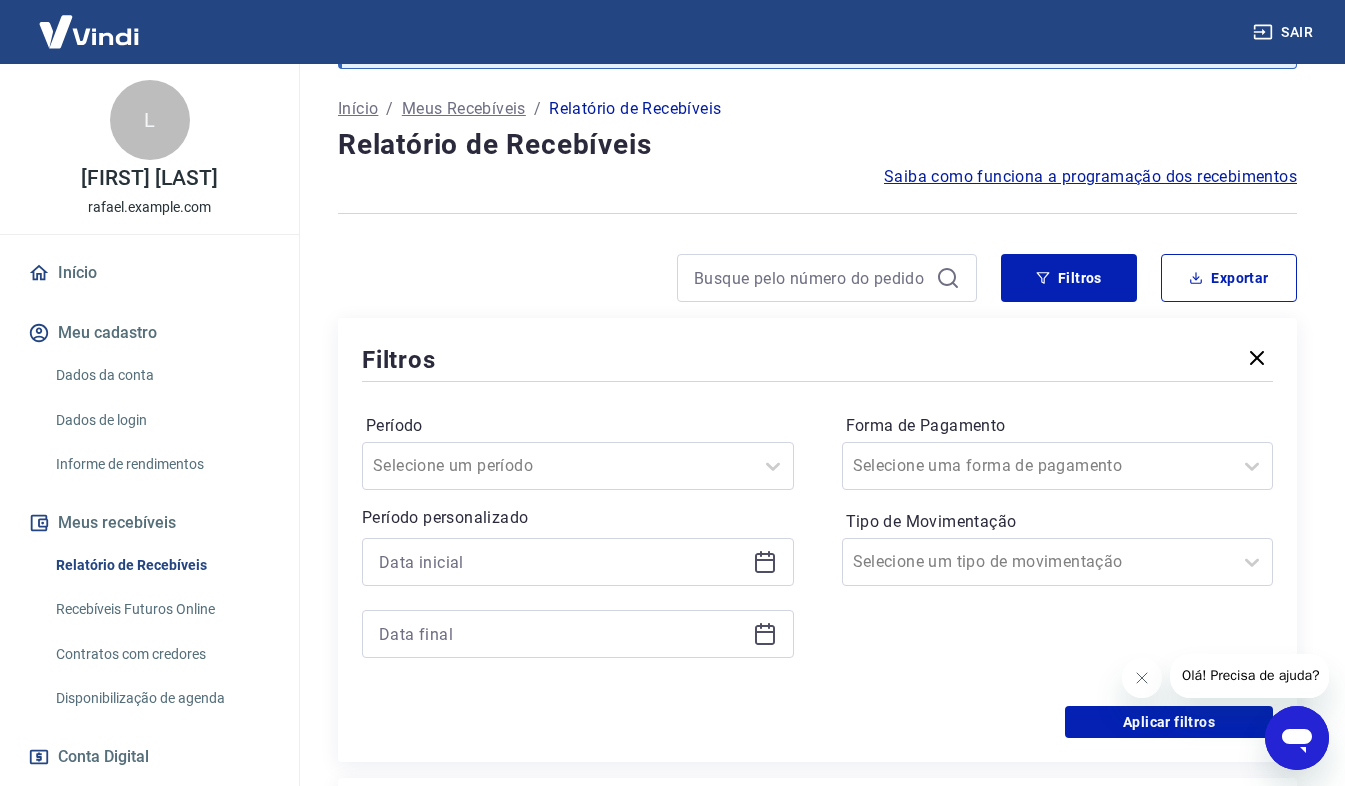 click 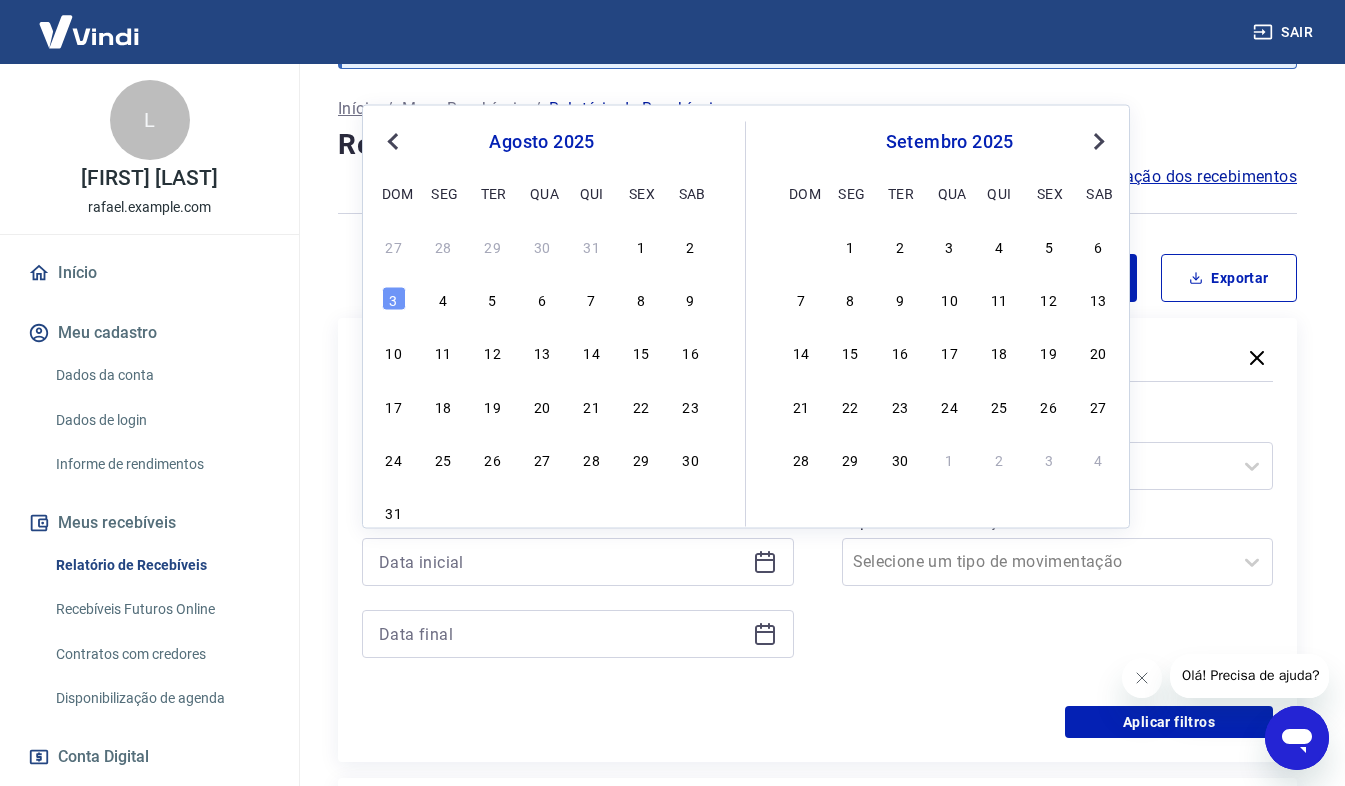 click on "Previous Month" at bounding box center [393, 142] 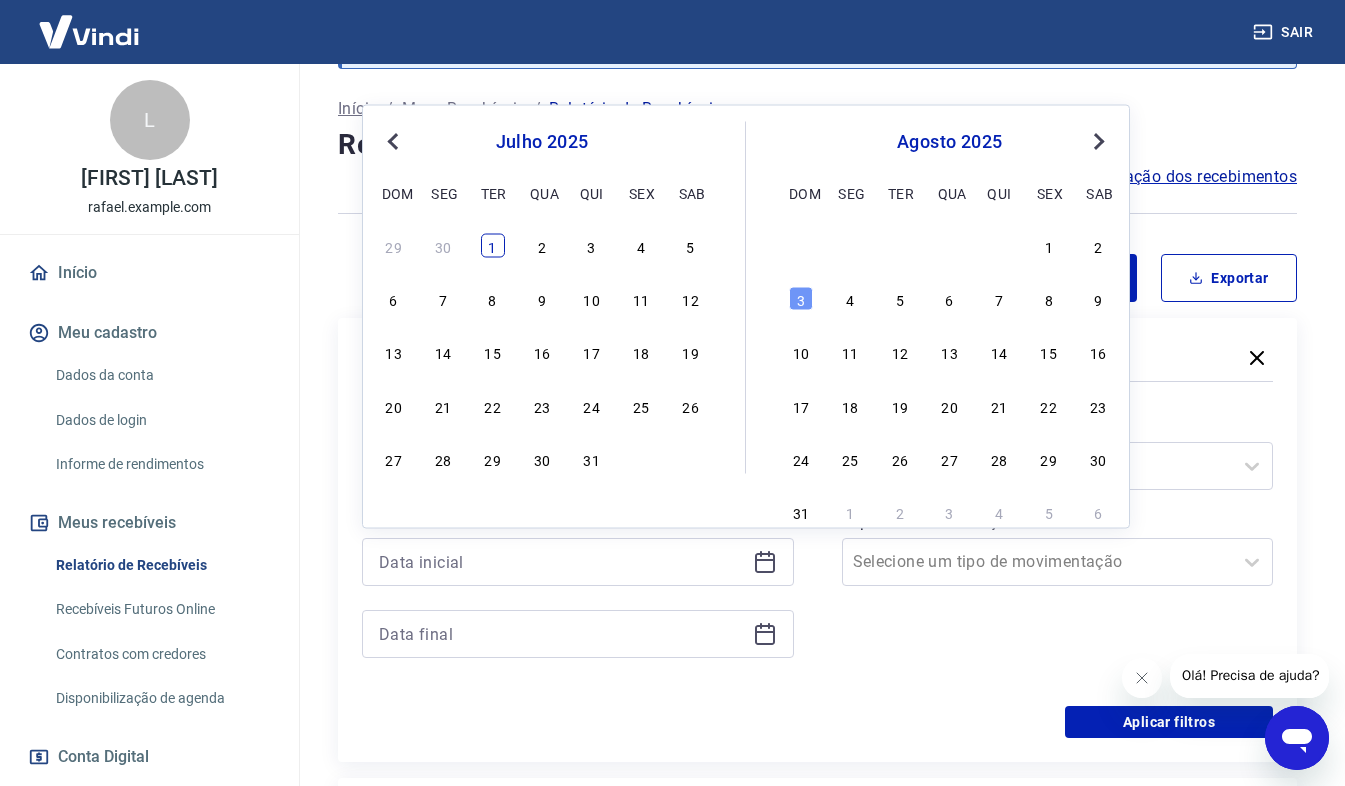 click on "1" at bounding box center [493, 245] 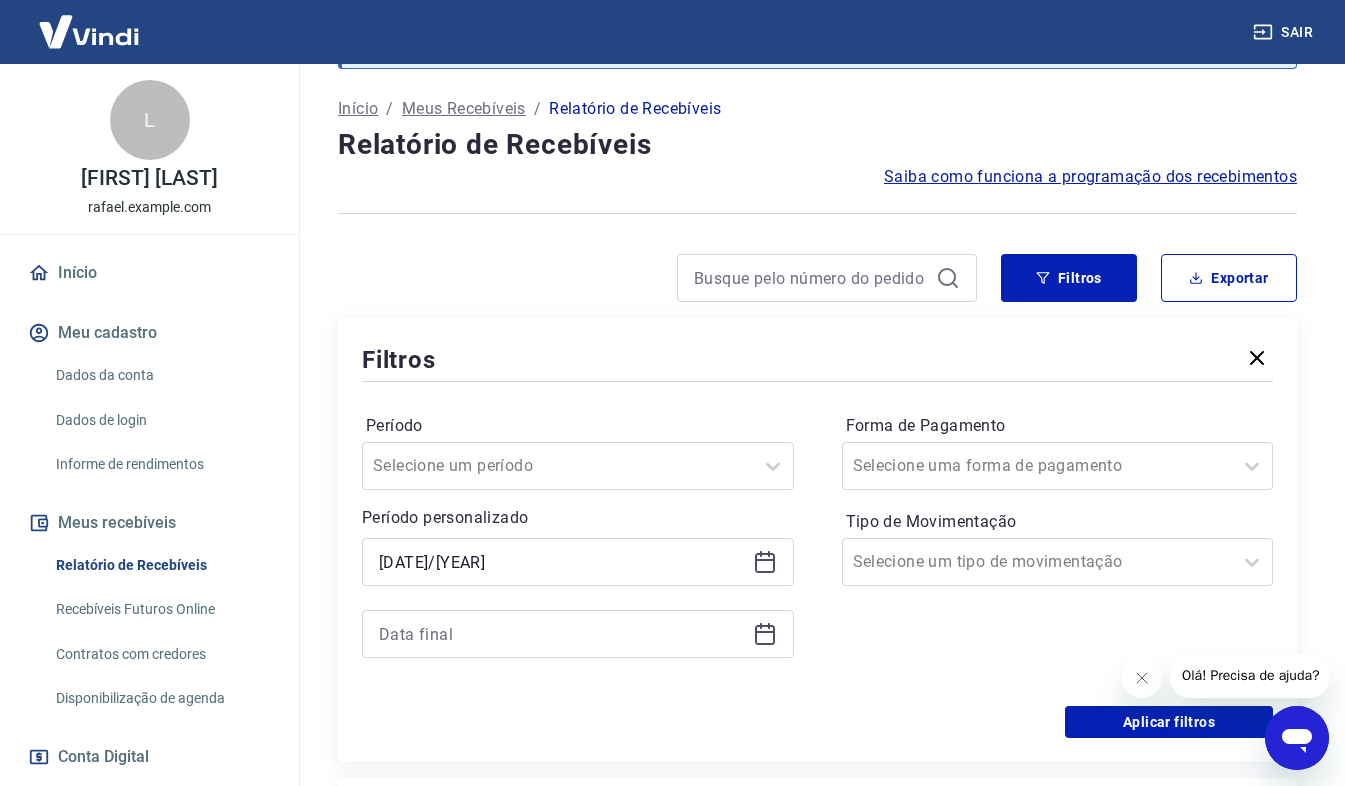 type on "[DATE]/[YEAR]" 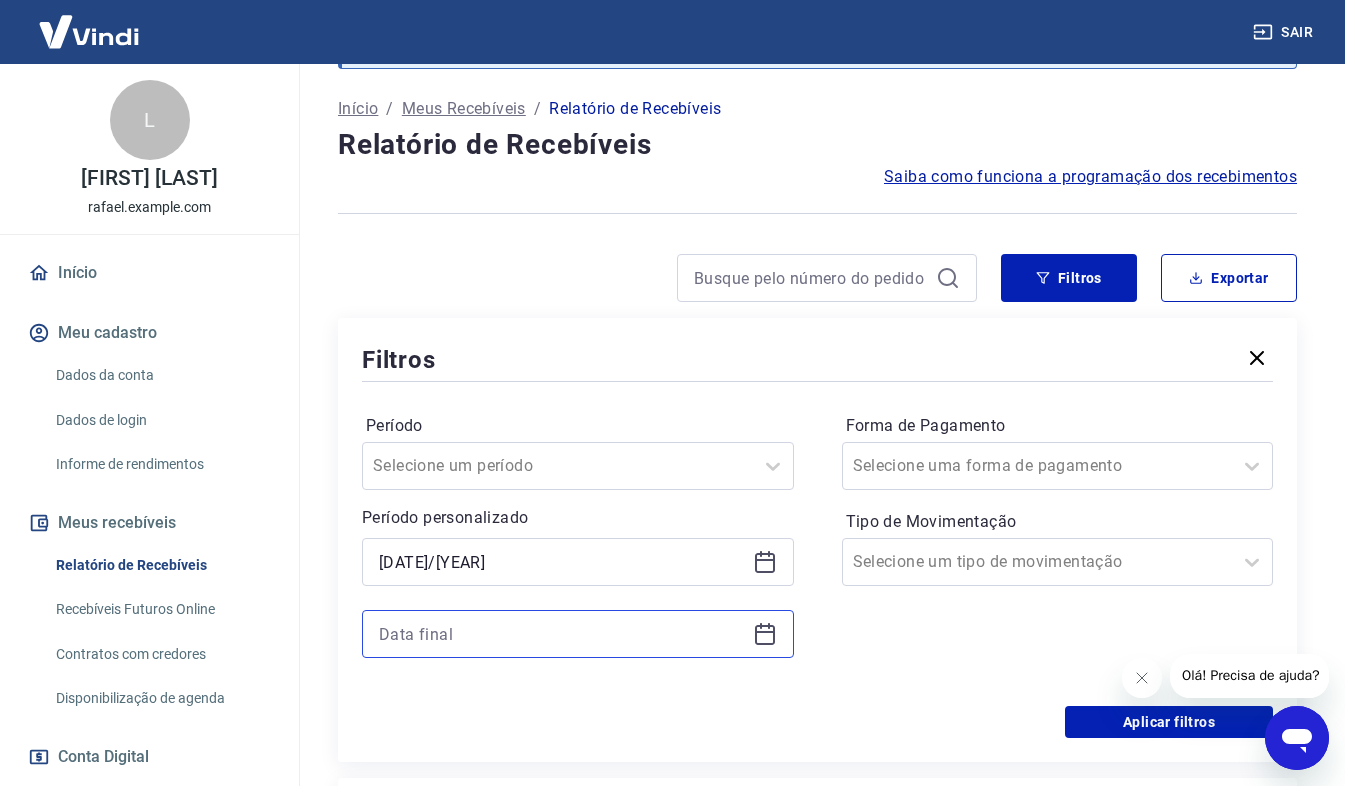 click at bounding box center [562, 634] 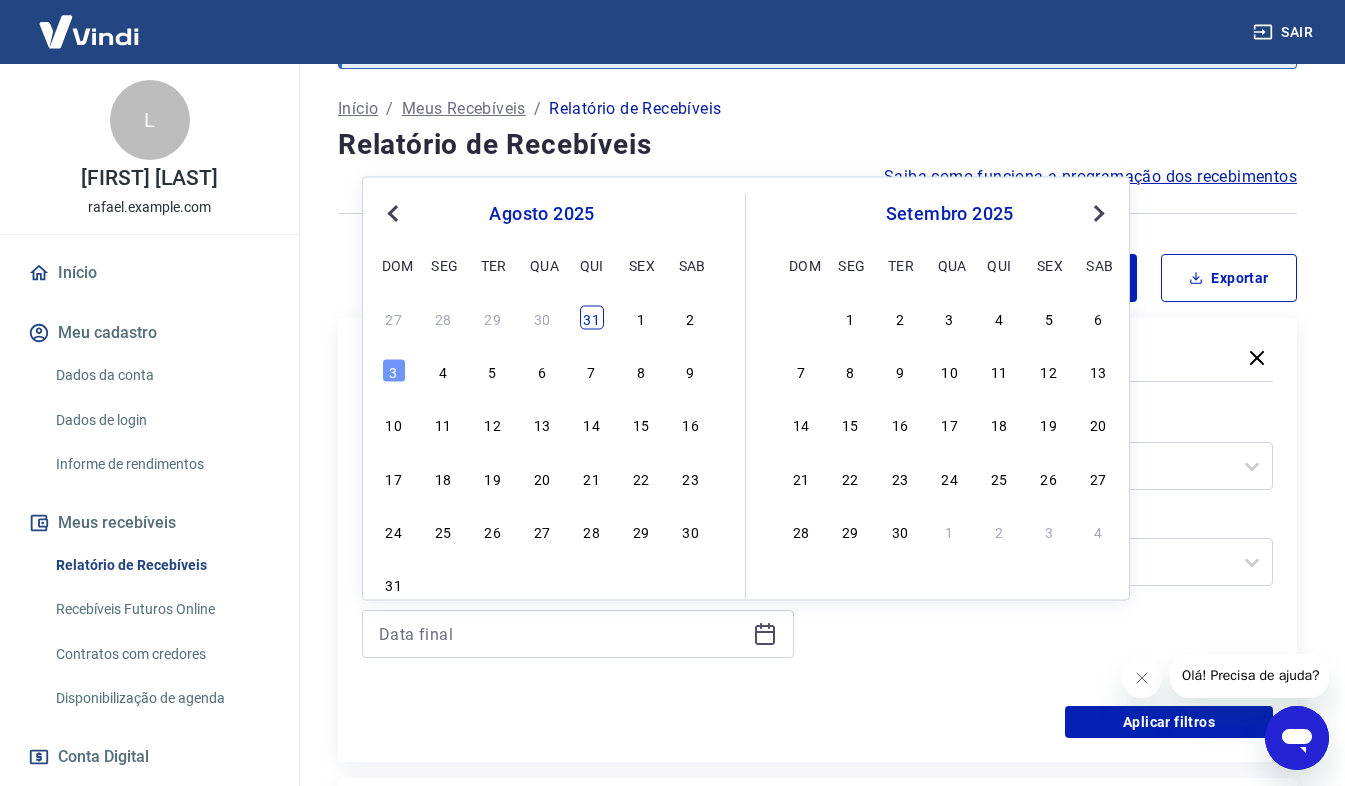 click on "31" at bounding box center [592, 317] 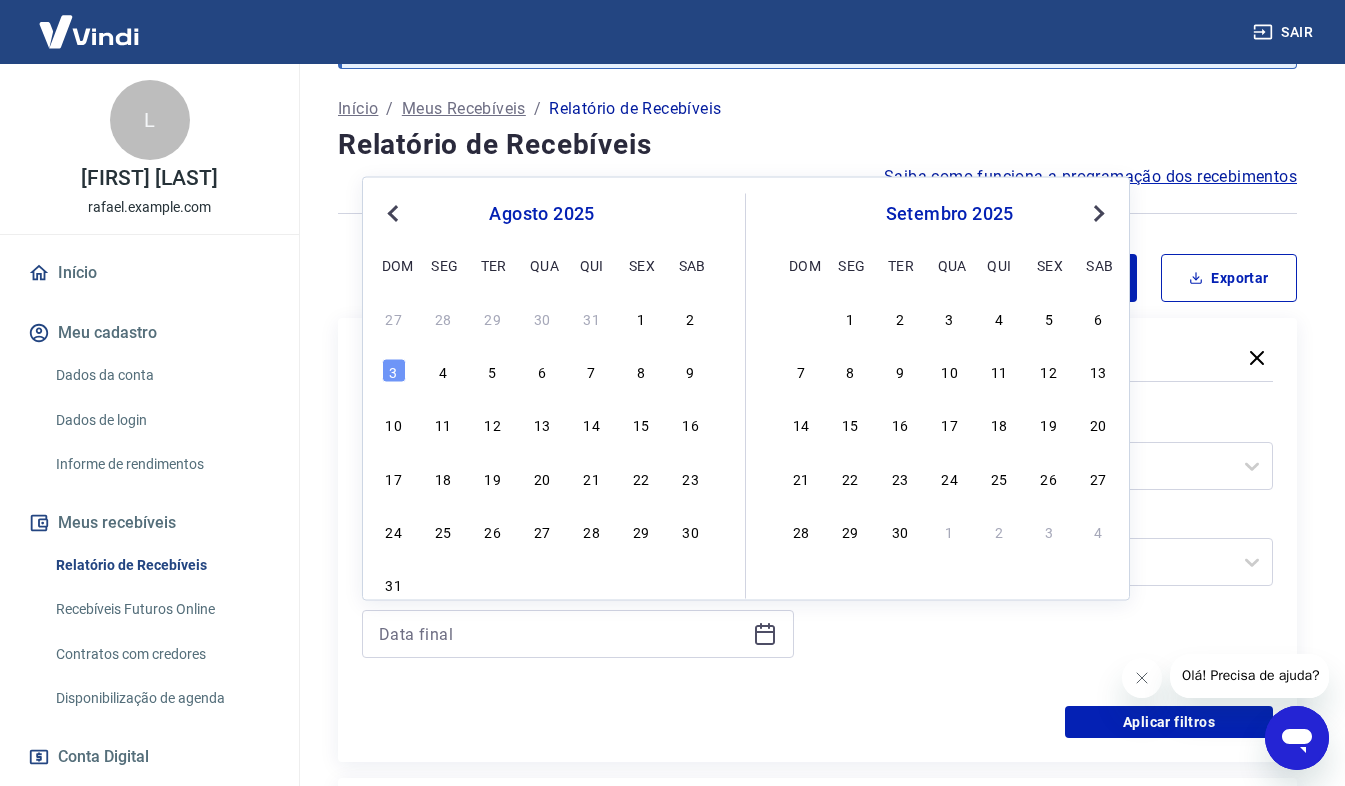 type on "31/07/2025" 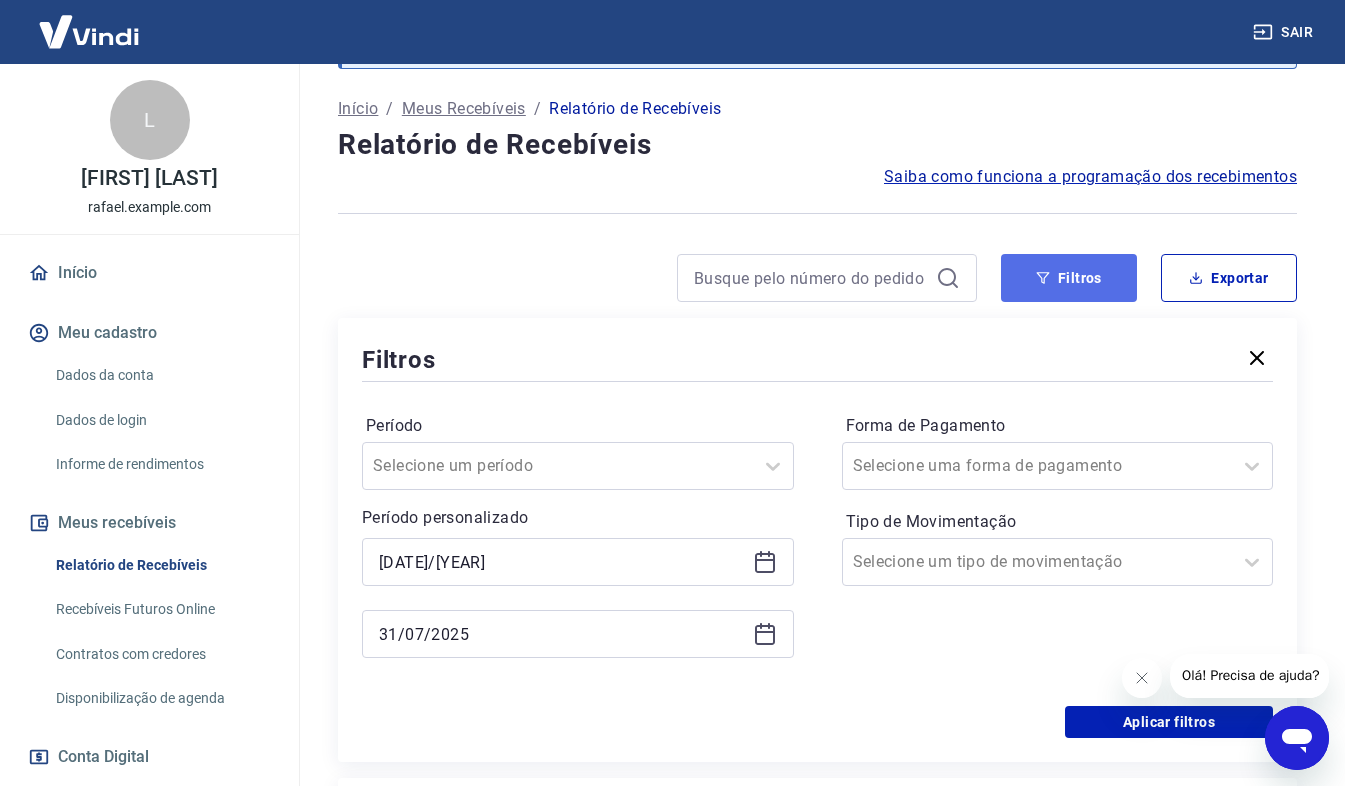 click on "Filtros" at bounding box center (1069, 278) 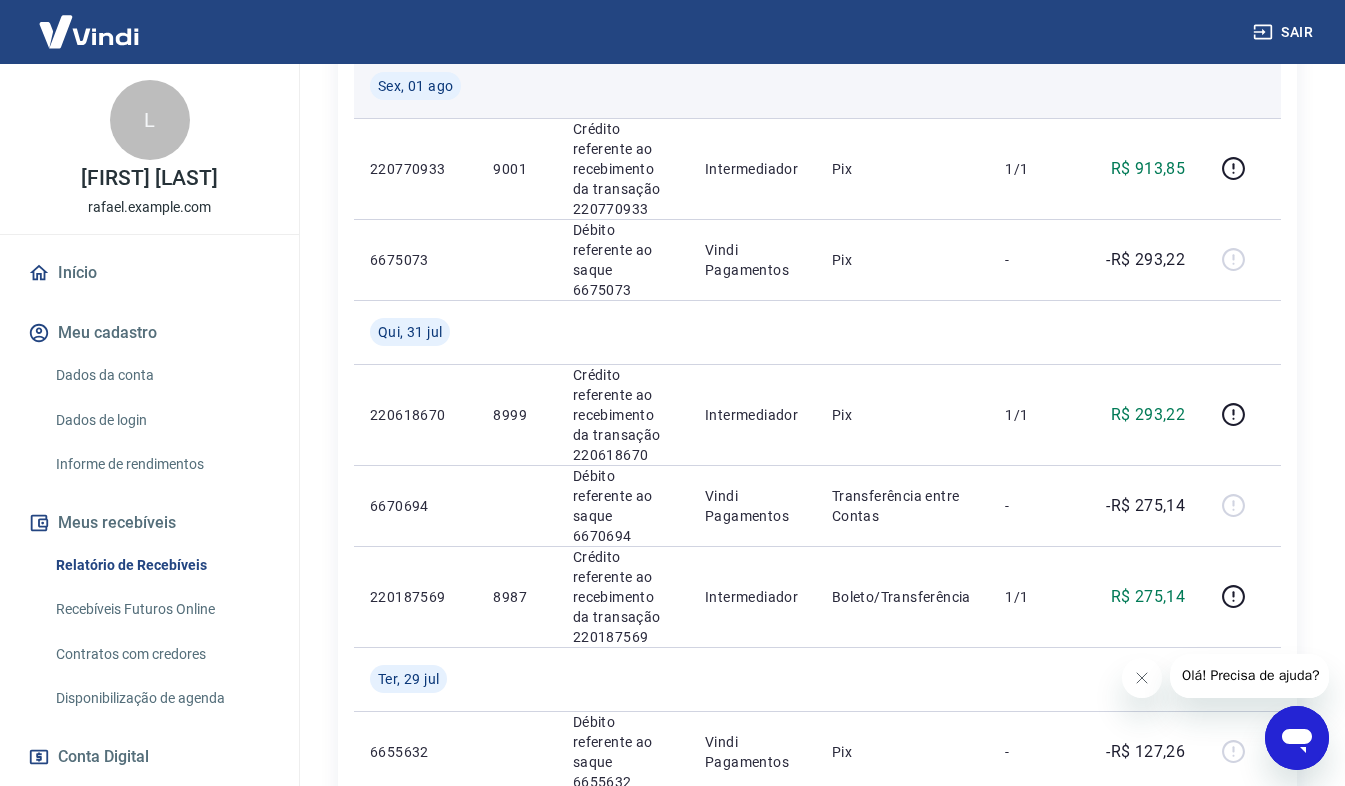 scroll, scrollTop: 0, scrollLeft: 0, axis: both 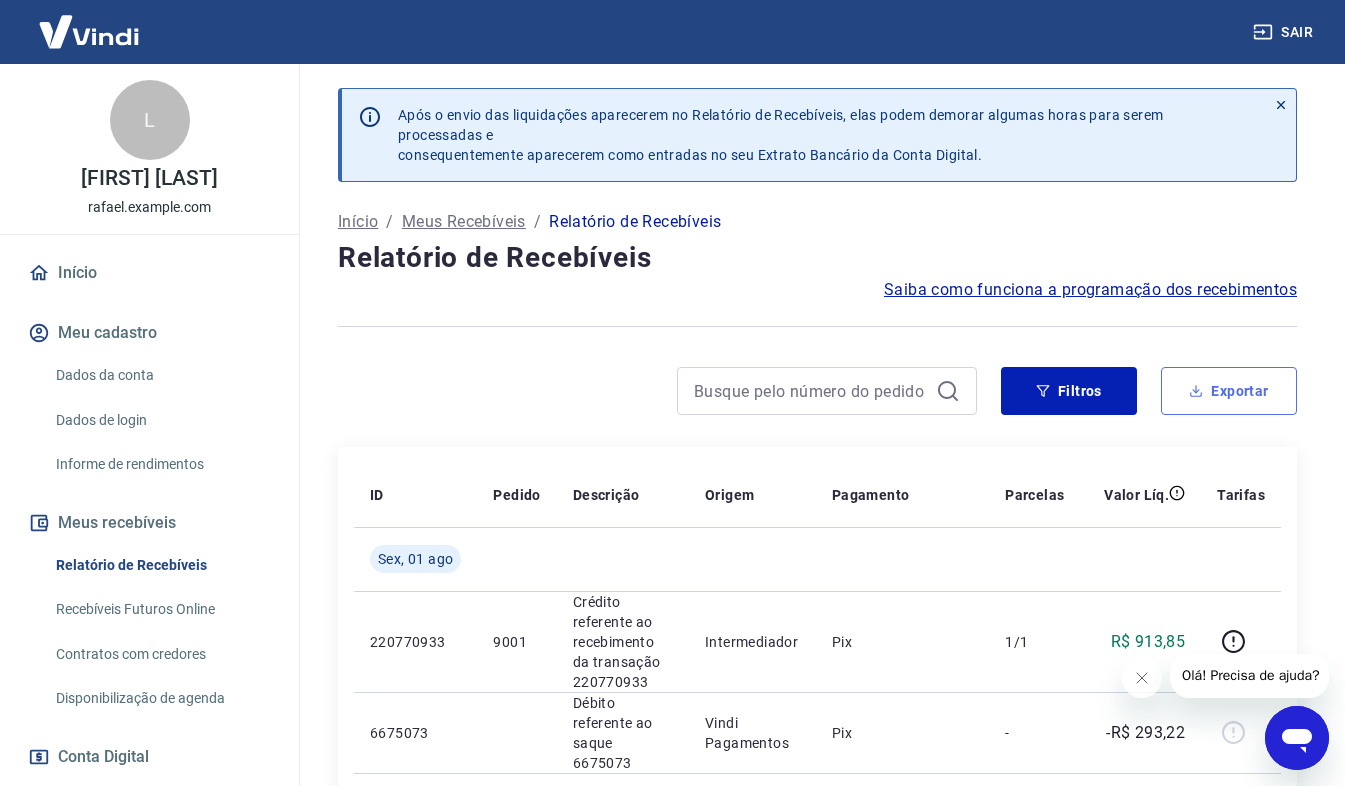 click on "Exportar" at bounding box center (1229, 391) 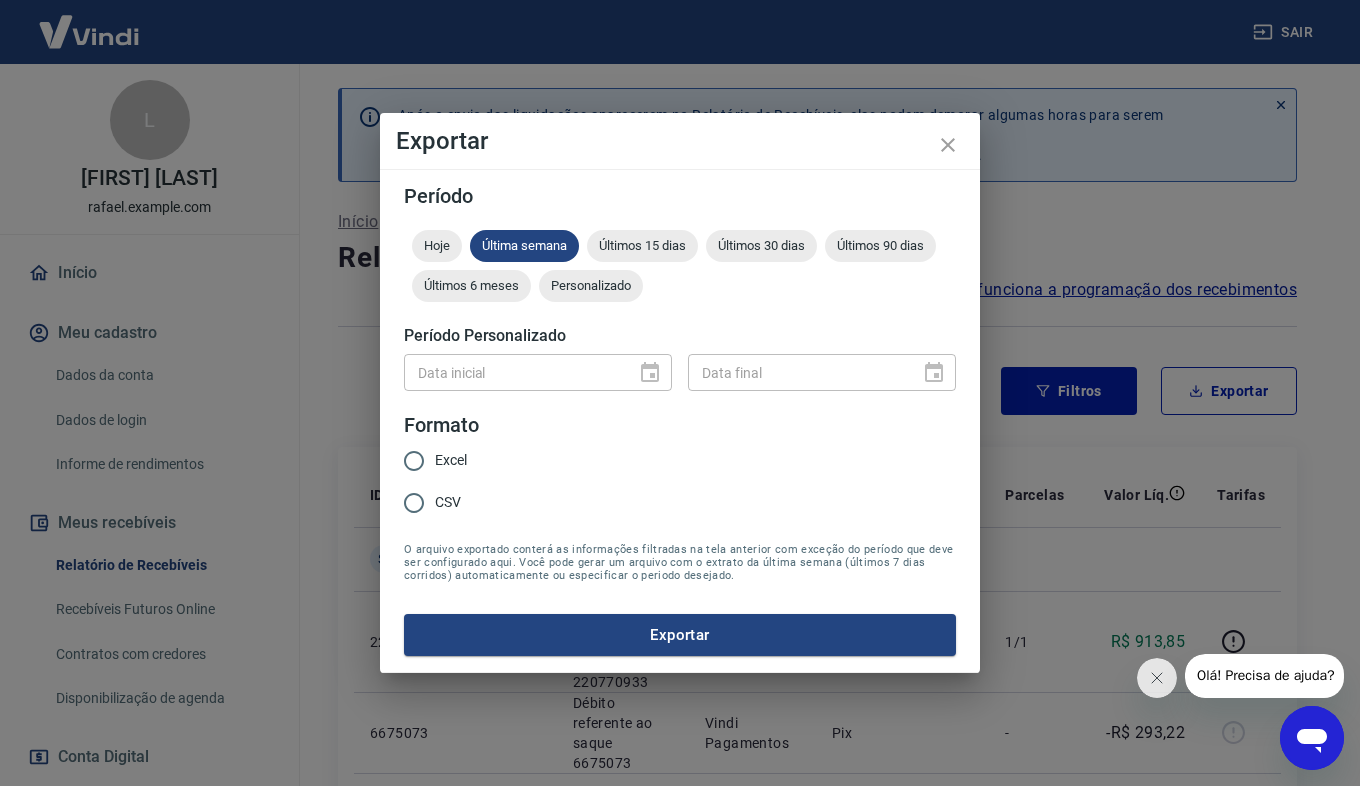 click at bounding box center (644, 372) 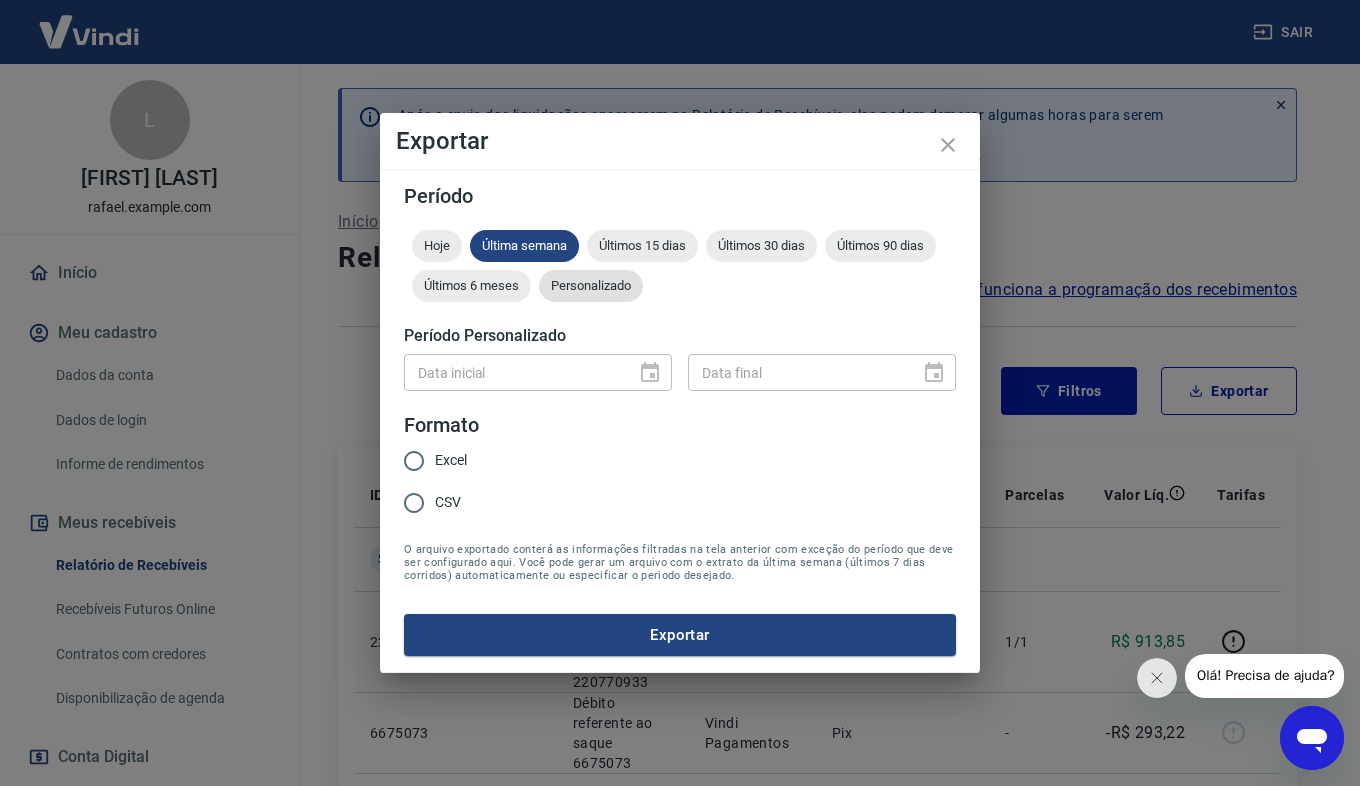 click on "Personalizado" at bounding box center (591, 285) 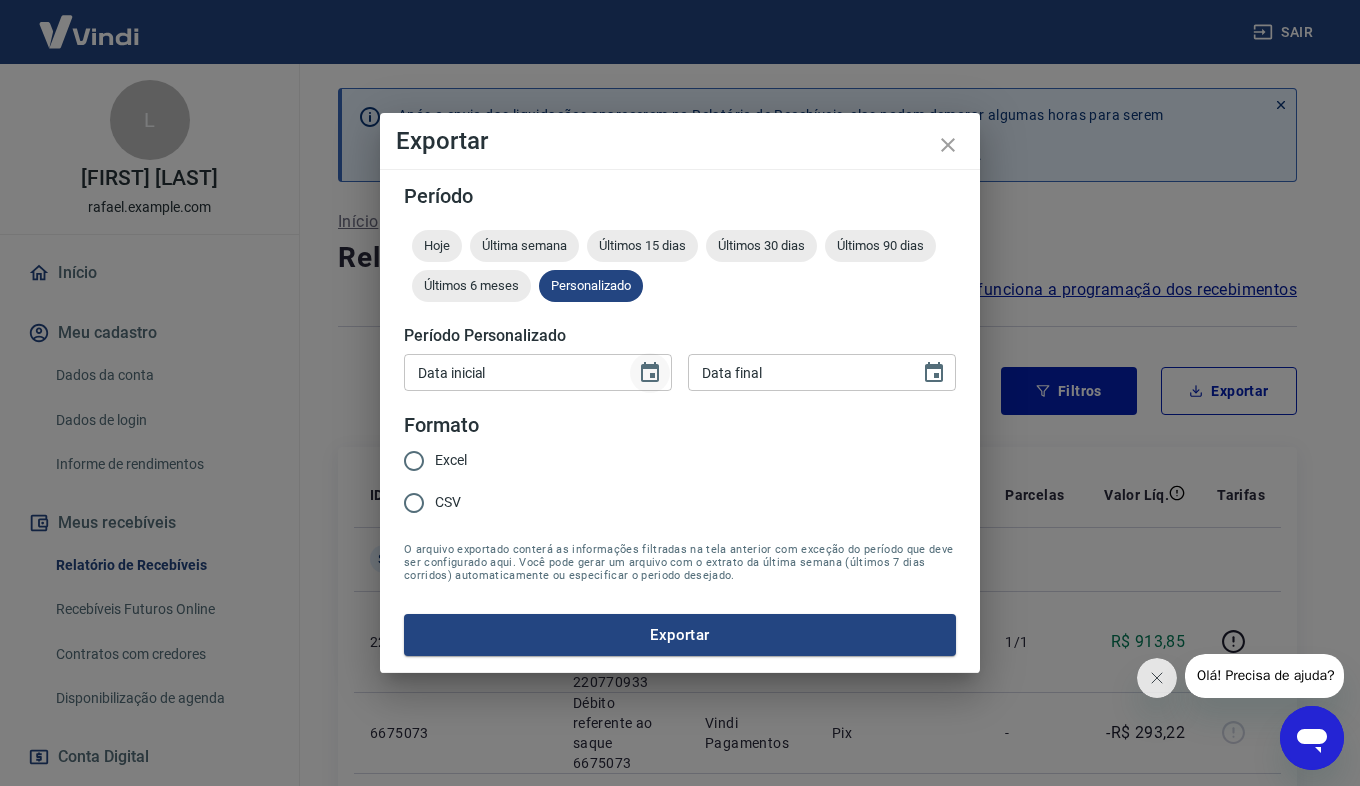 click 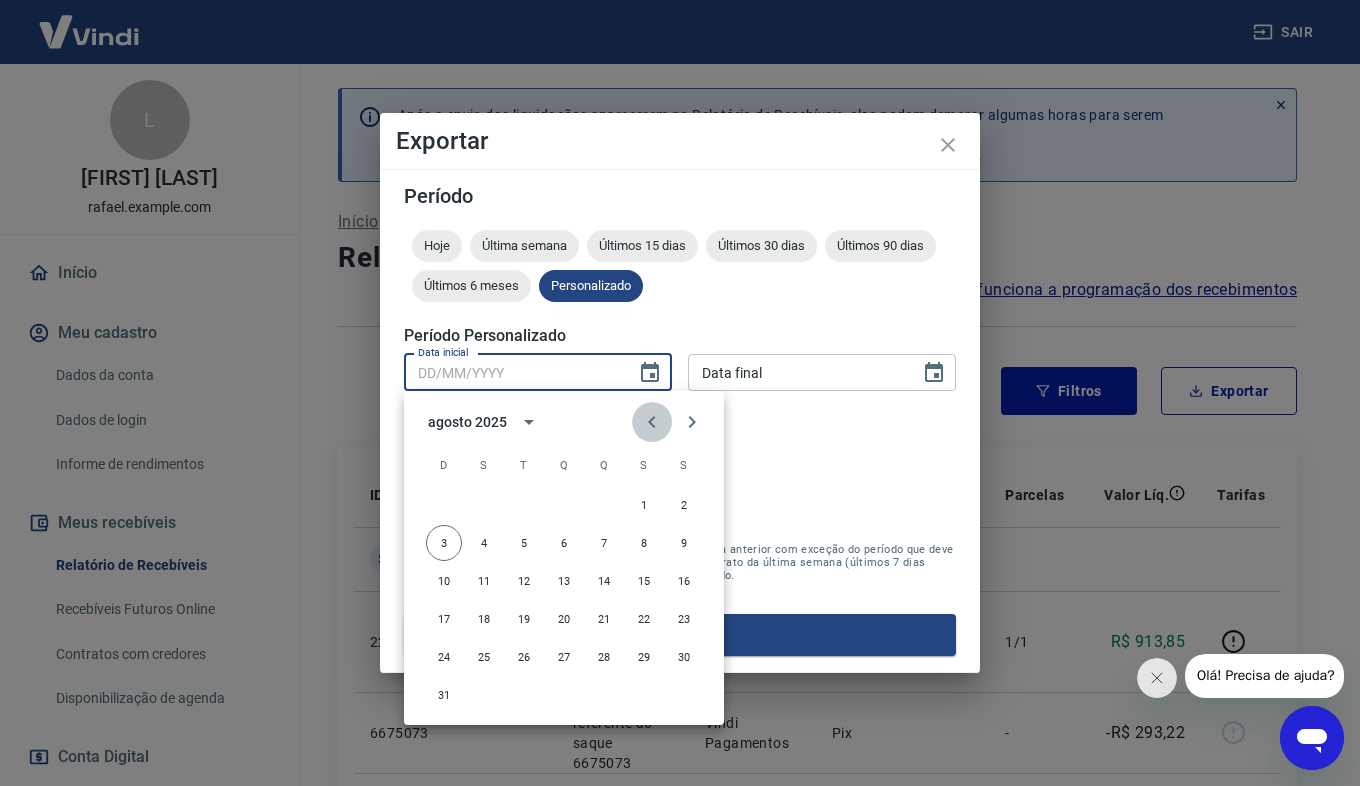 click 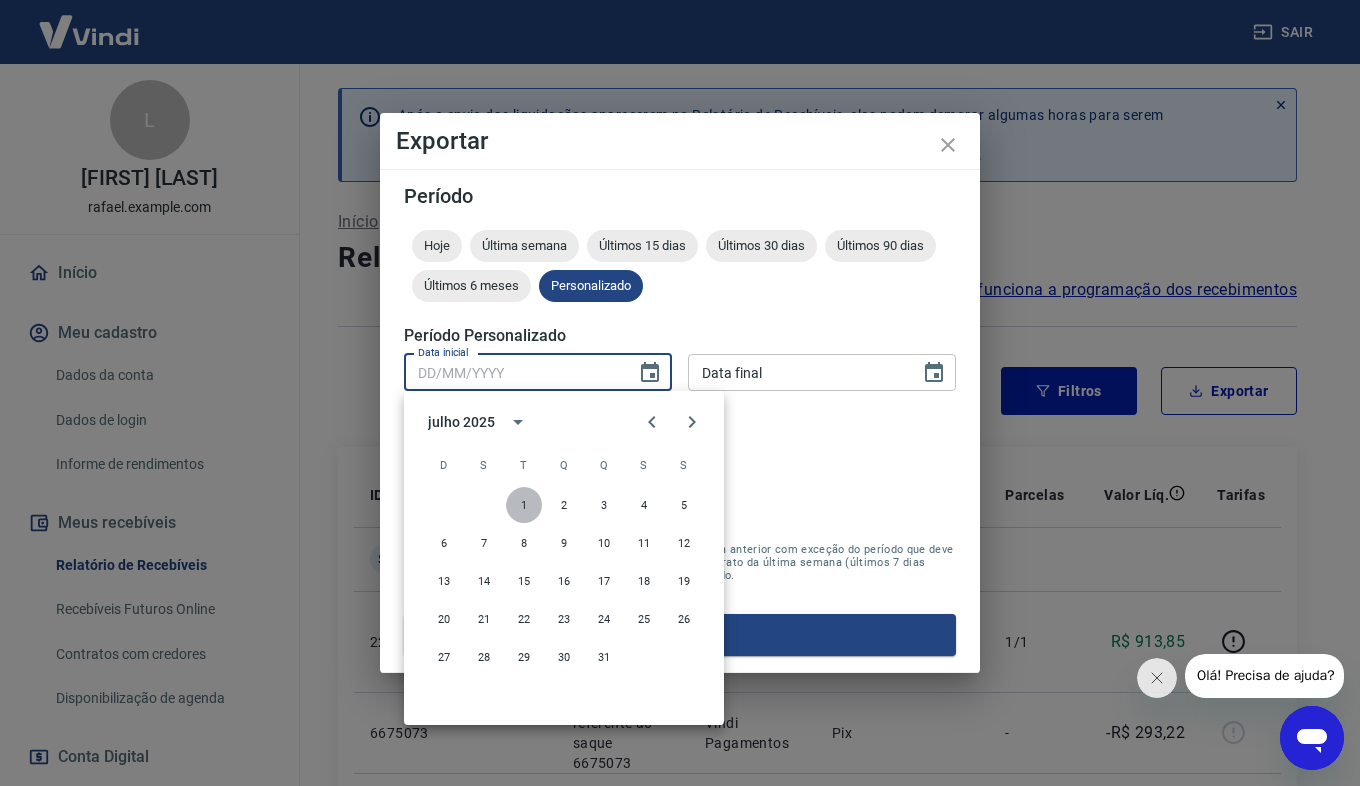 click on "1" at bounding box center [524, 505] 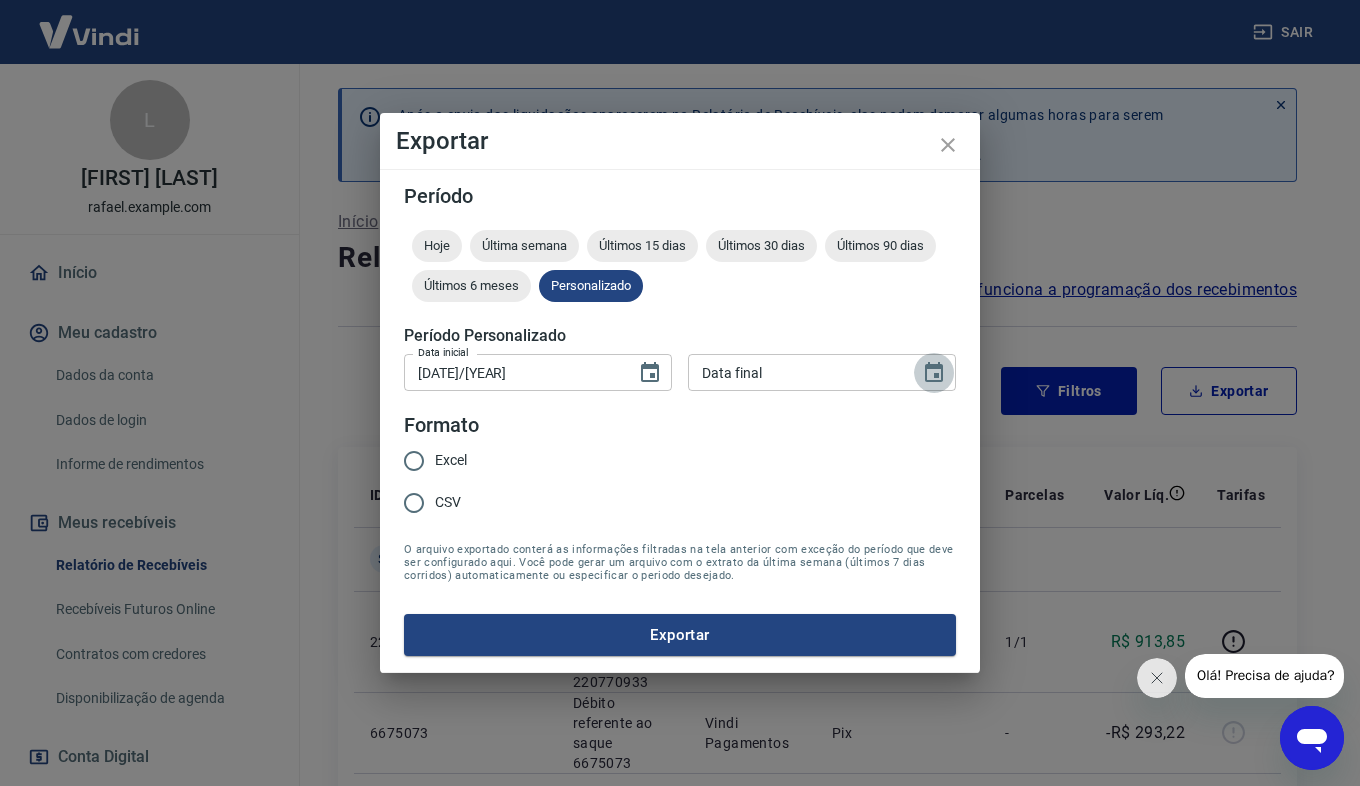 click 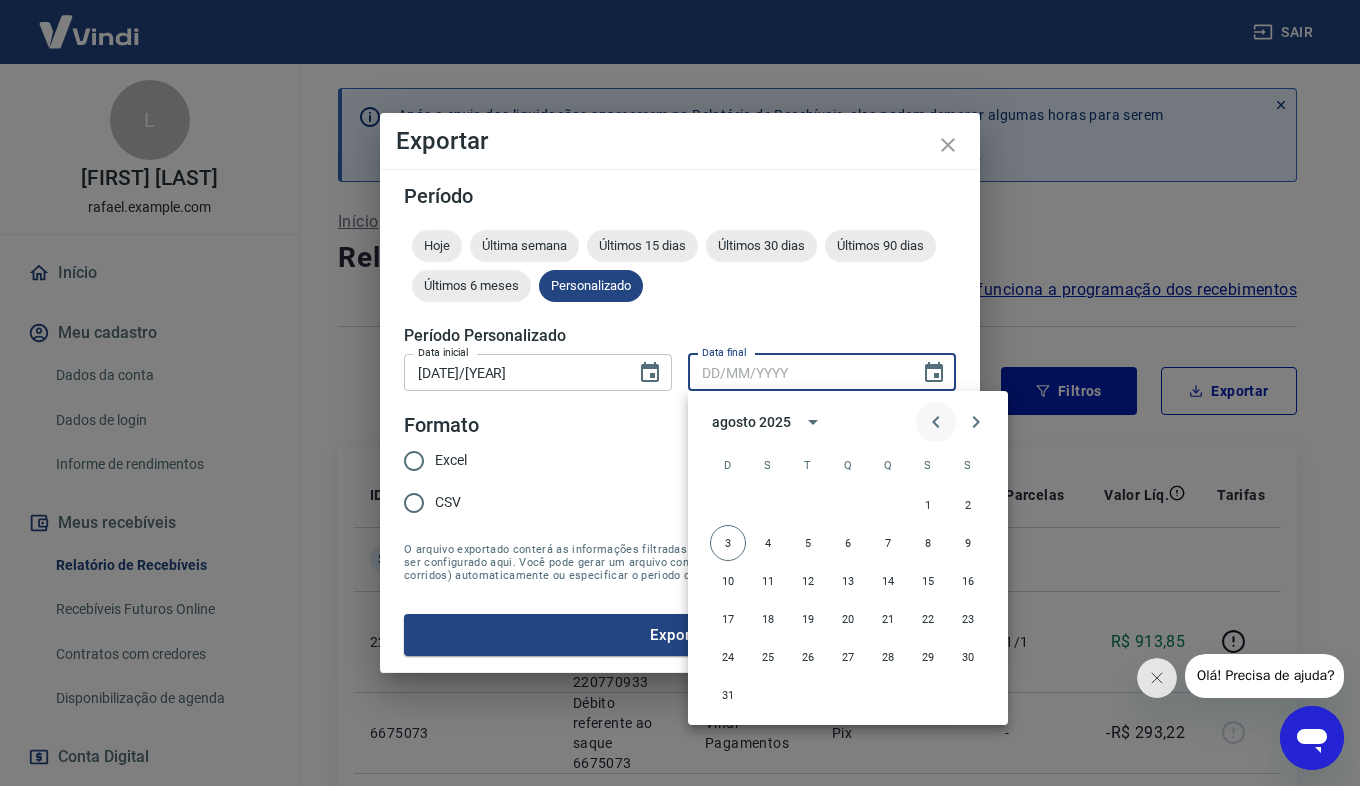 click 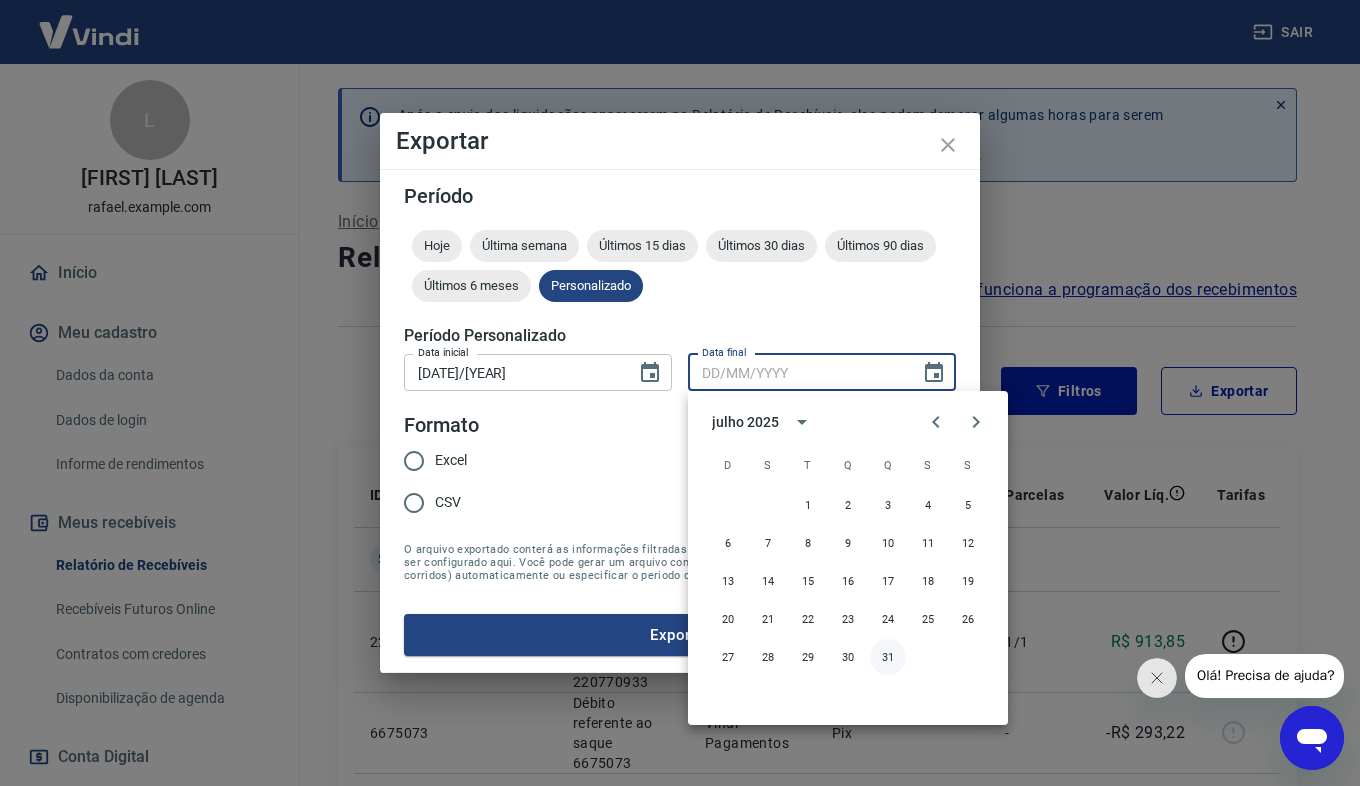 click on "31" at bounding box center (888, 657) 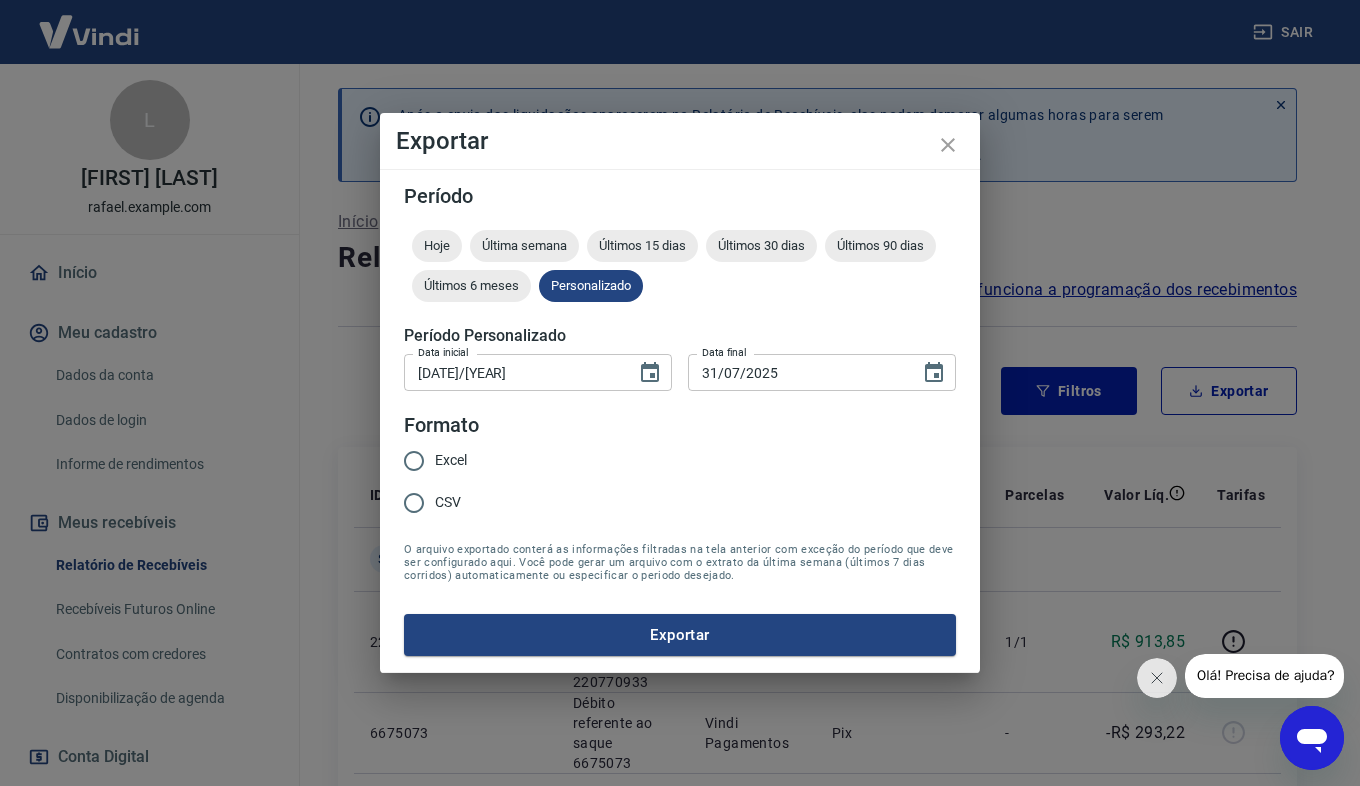 click on "Excel" at bounding box center (414, 461) 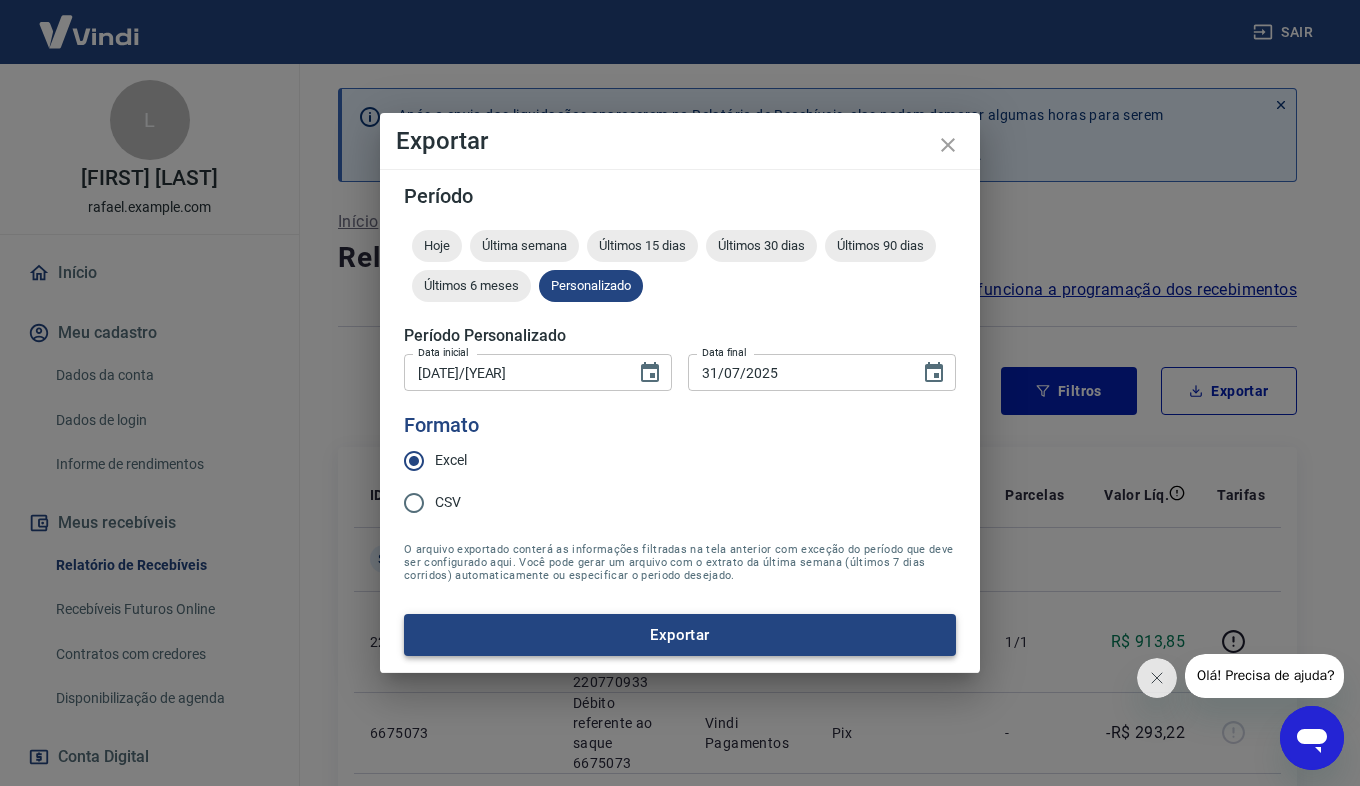 click on "Exportar" at bounding box center (680, 635) 